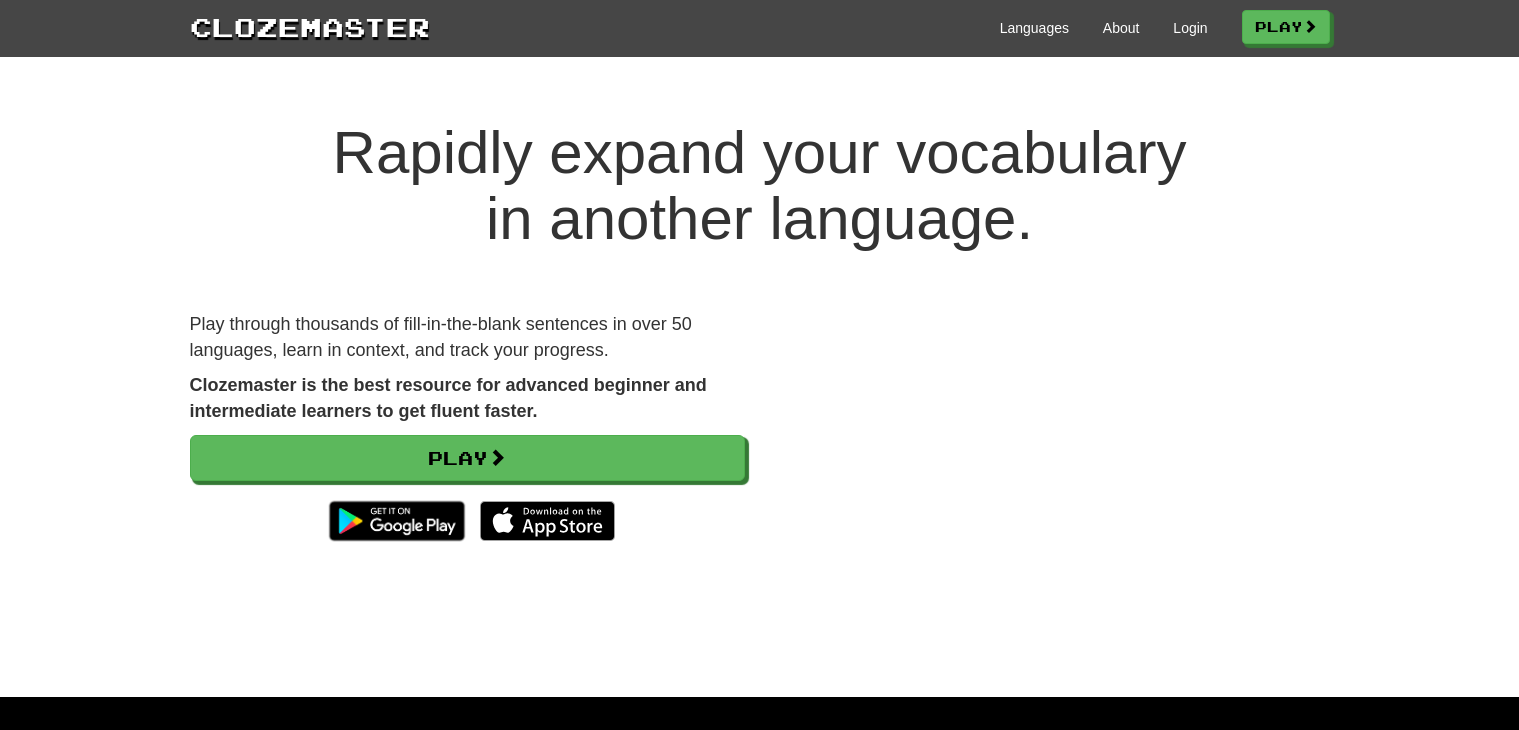 scroll, scrollTop: 0, scrollLeft: 0, axis: both 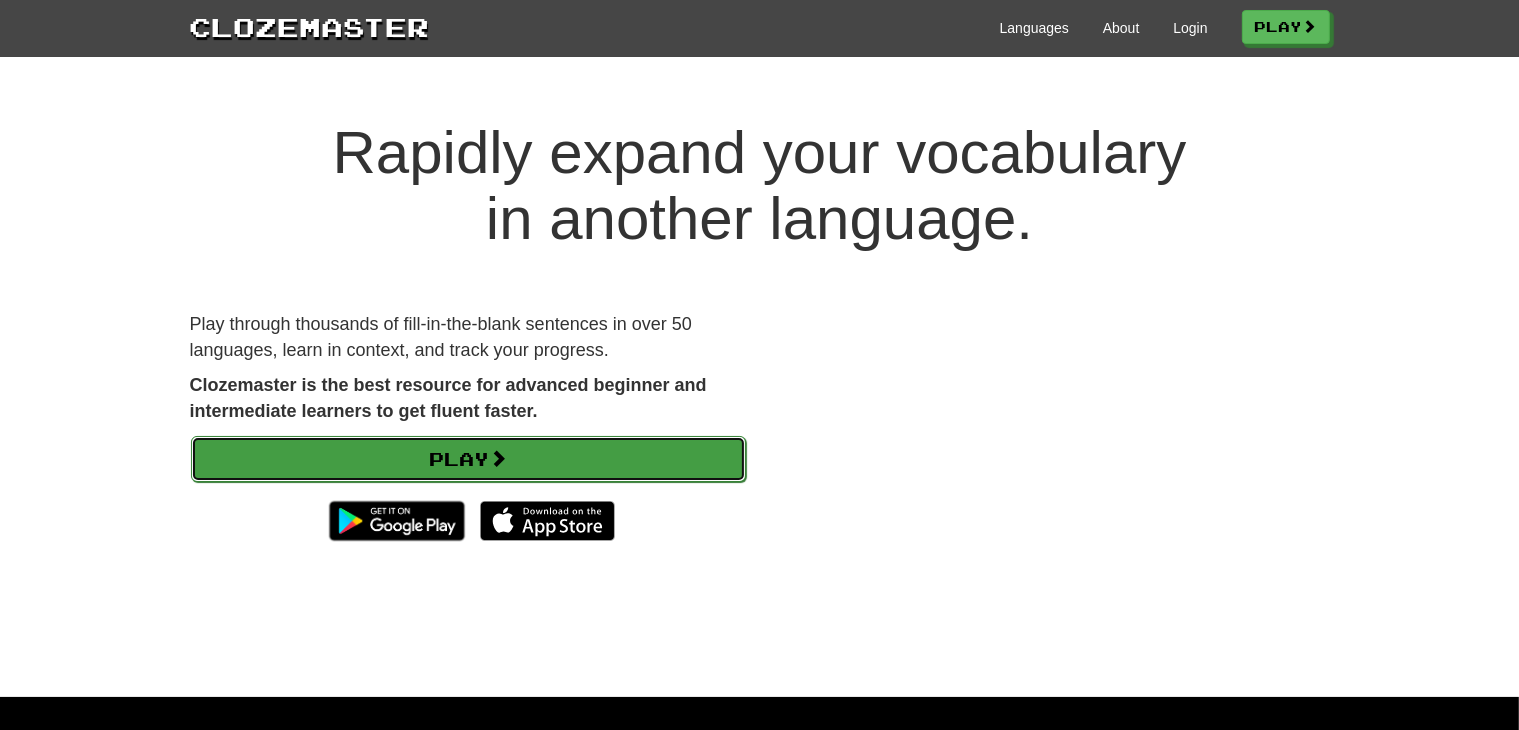 click on "Play" at bounding box center [468, 459] 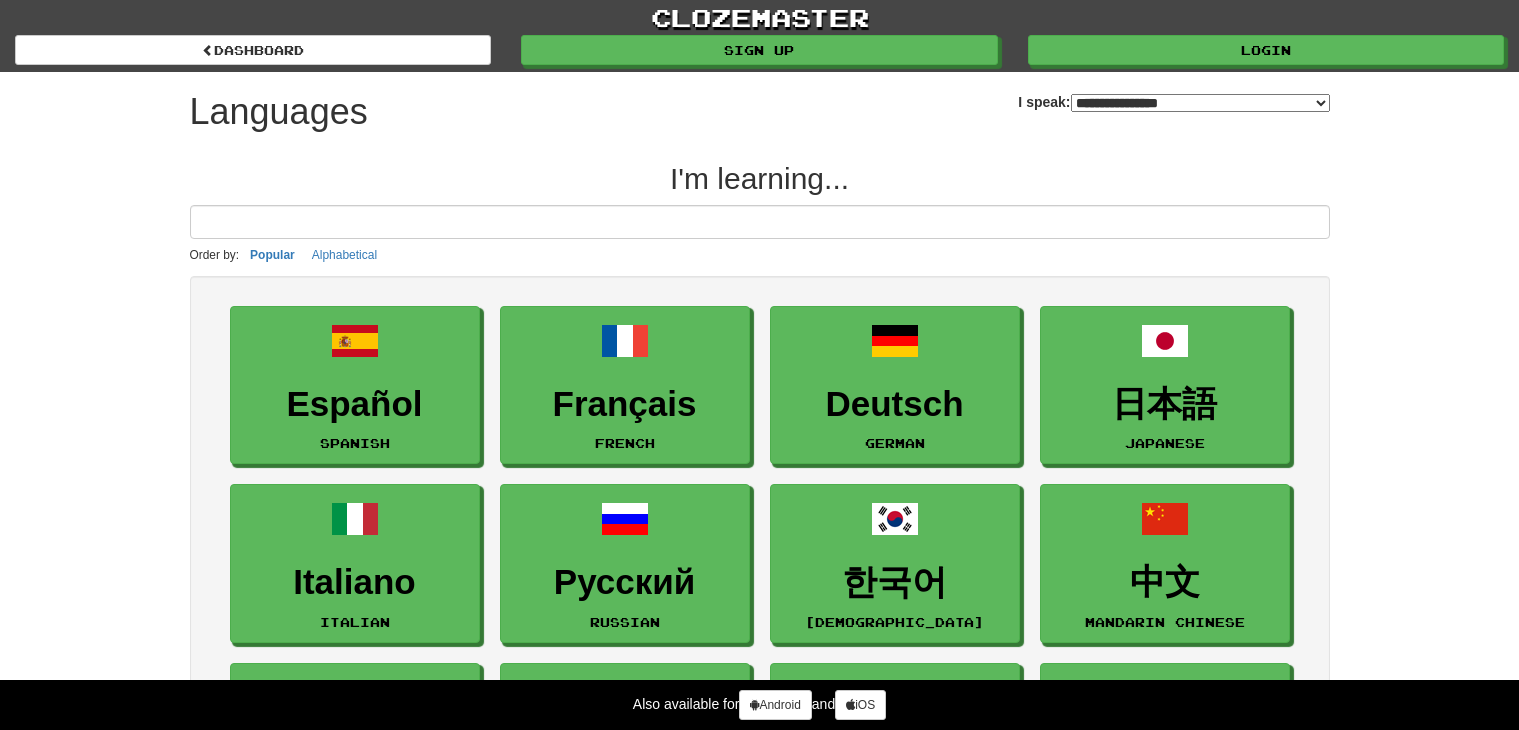 select on "*******" 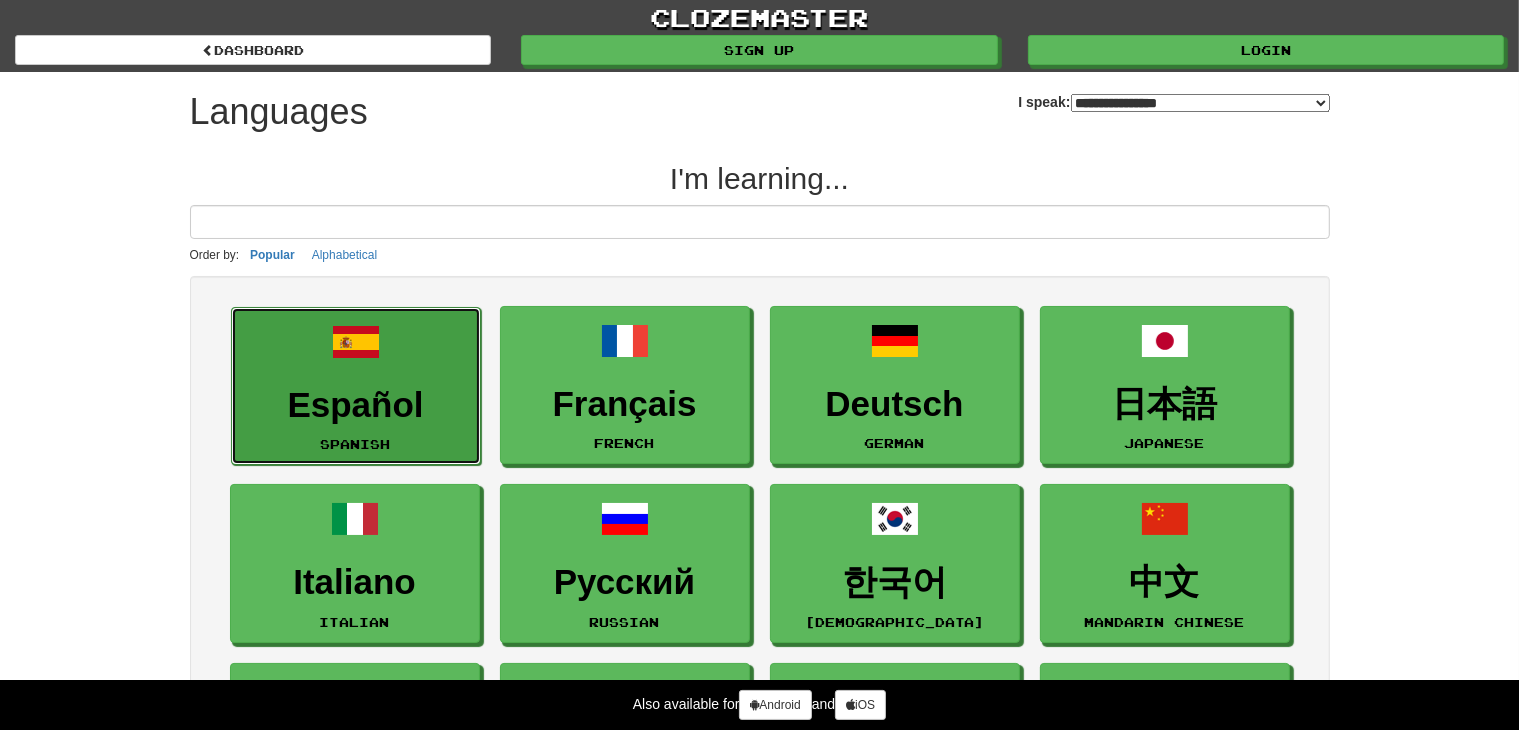 click on "Español" at bounding box center (356, 405) 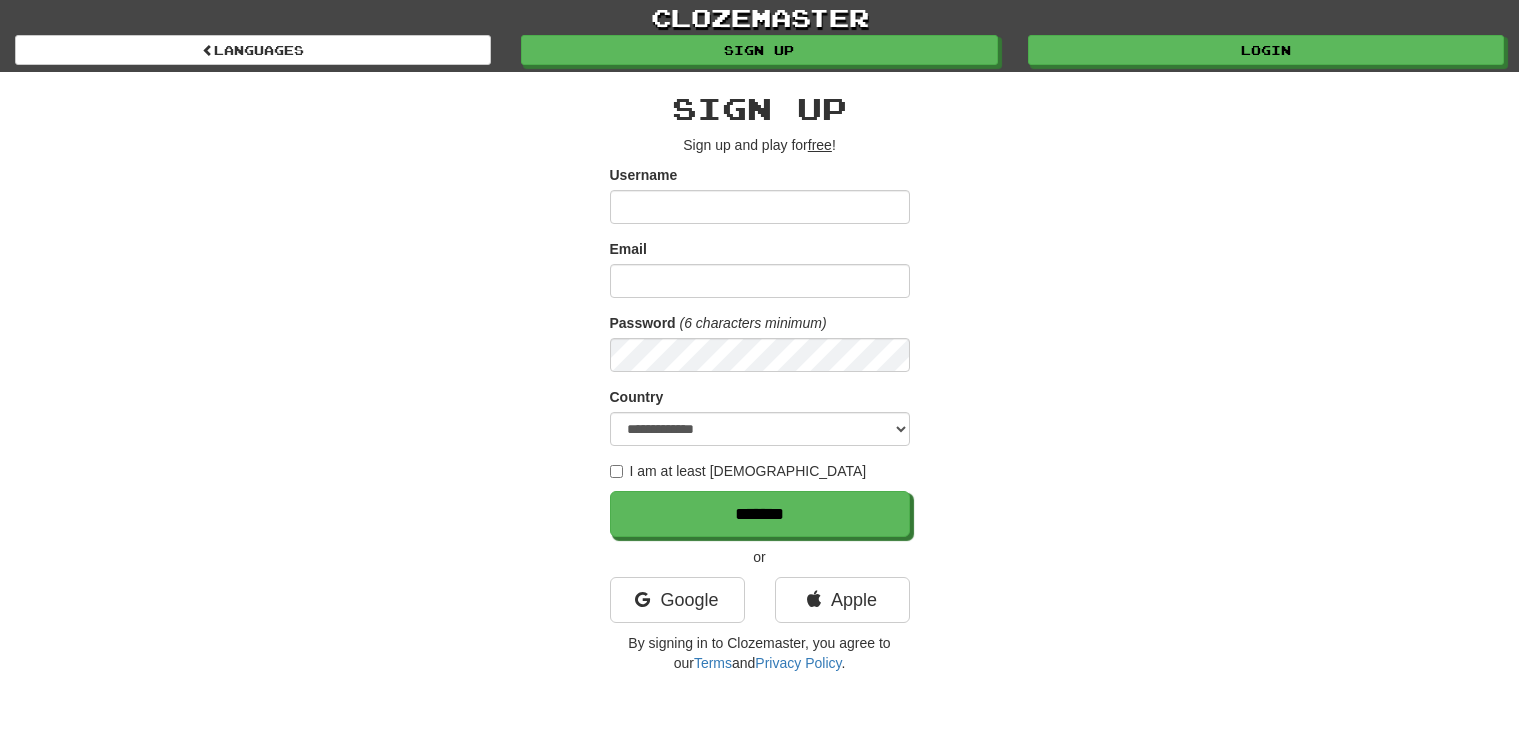 scroll, scrollTop: 0, scrollLeft: 0, axis: both 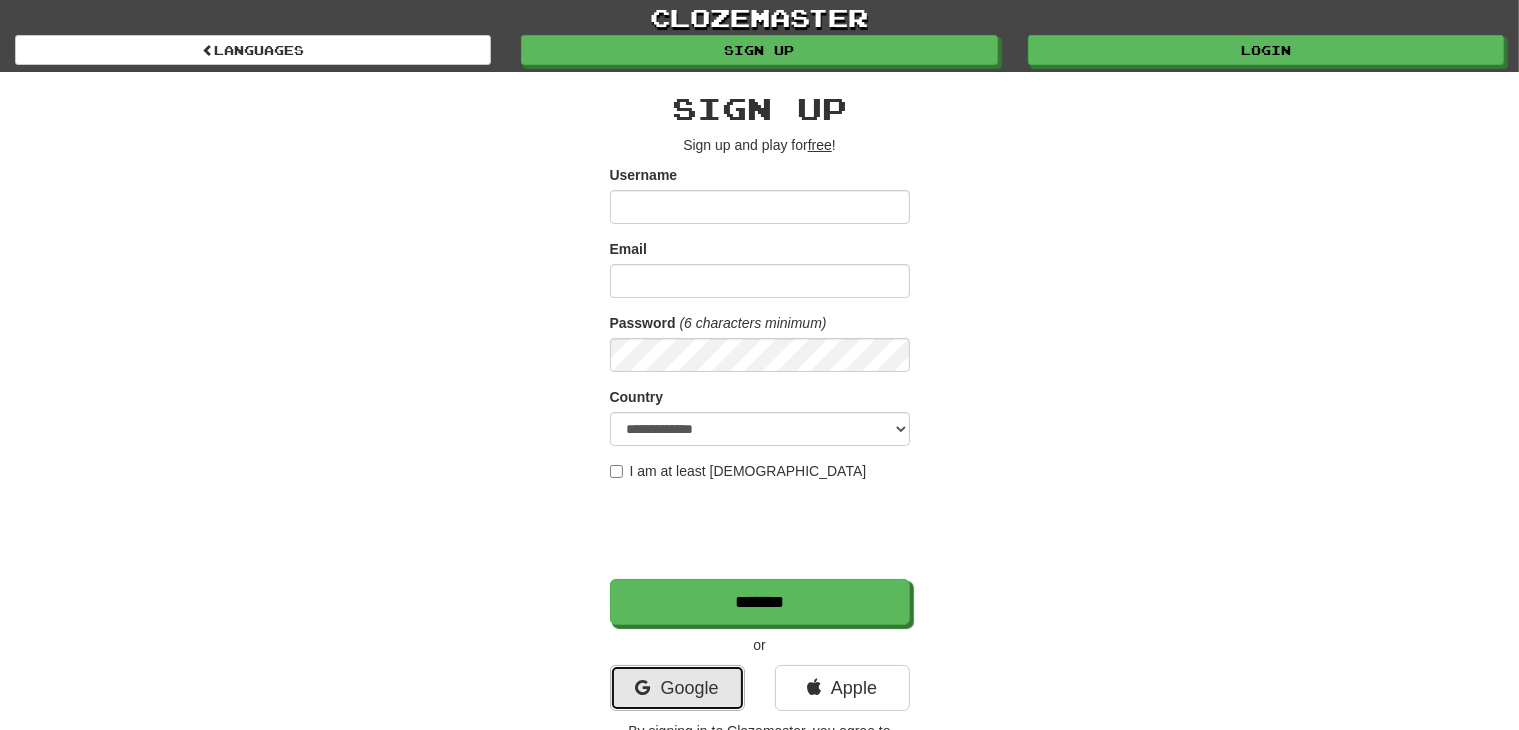 click on "Google" at bounding box center (677, 688) 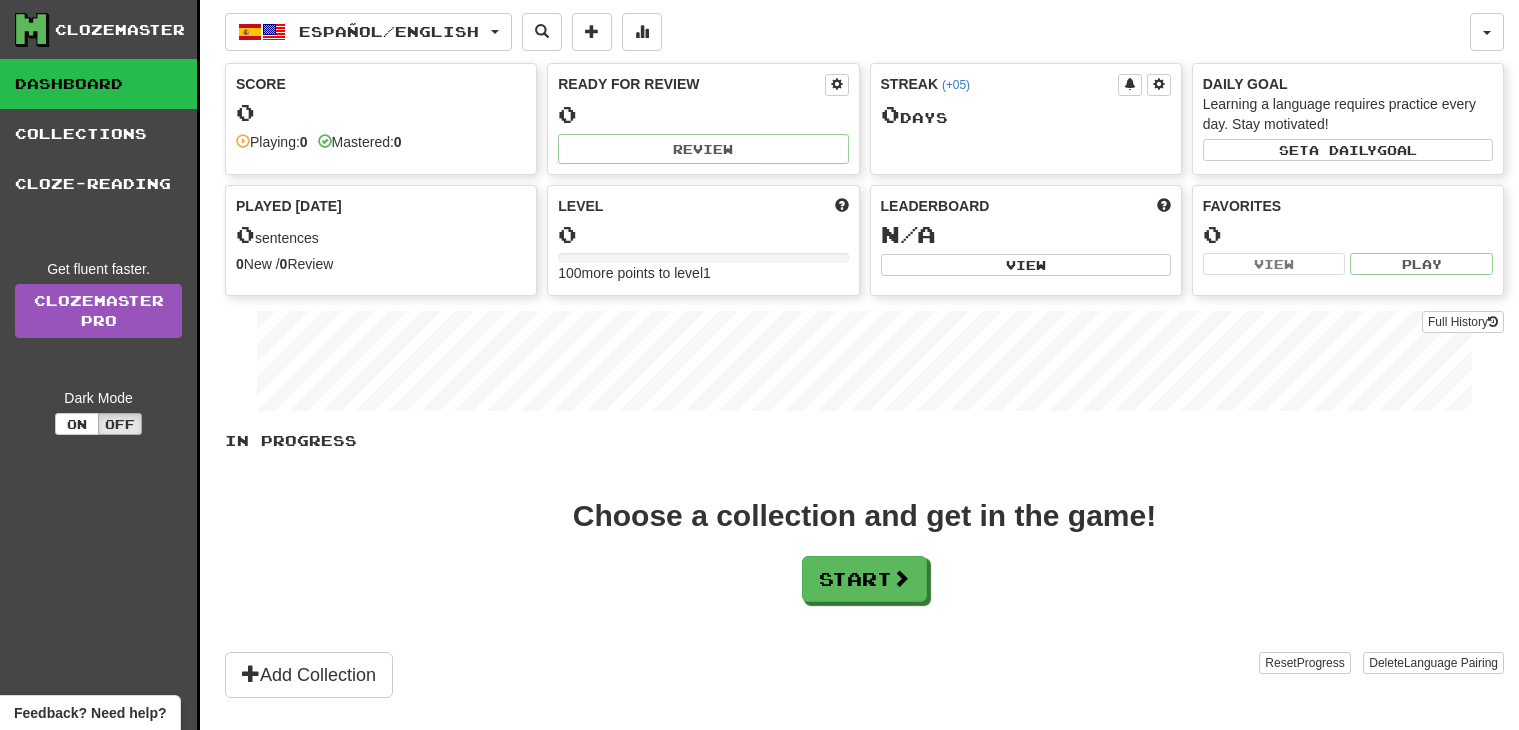scroll, scrollTop: 0, scrollLeft: 0, axis: both 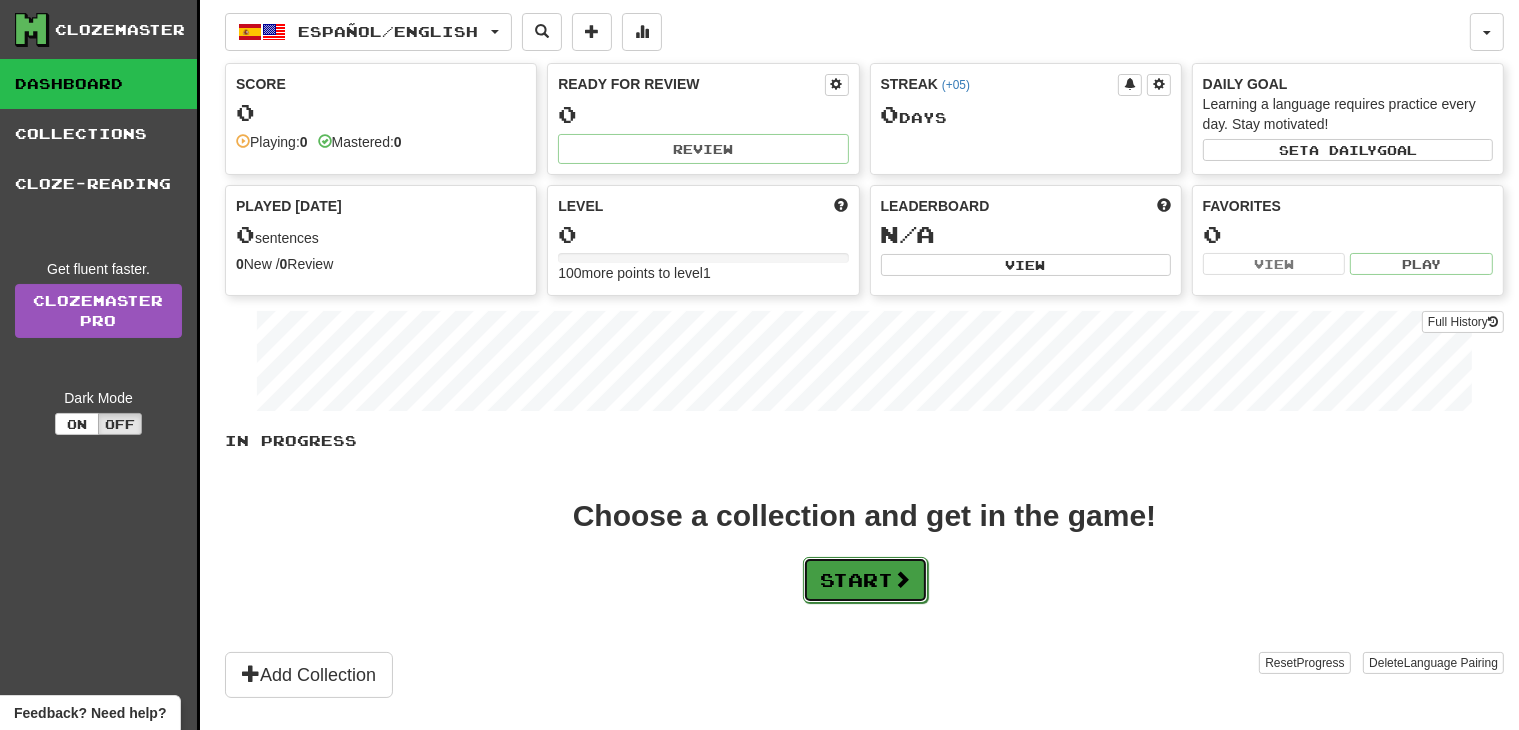 click on "Start" at bounding box center (865, 580) 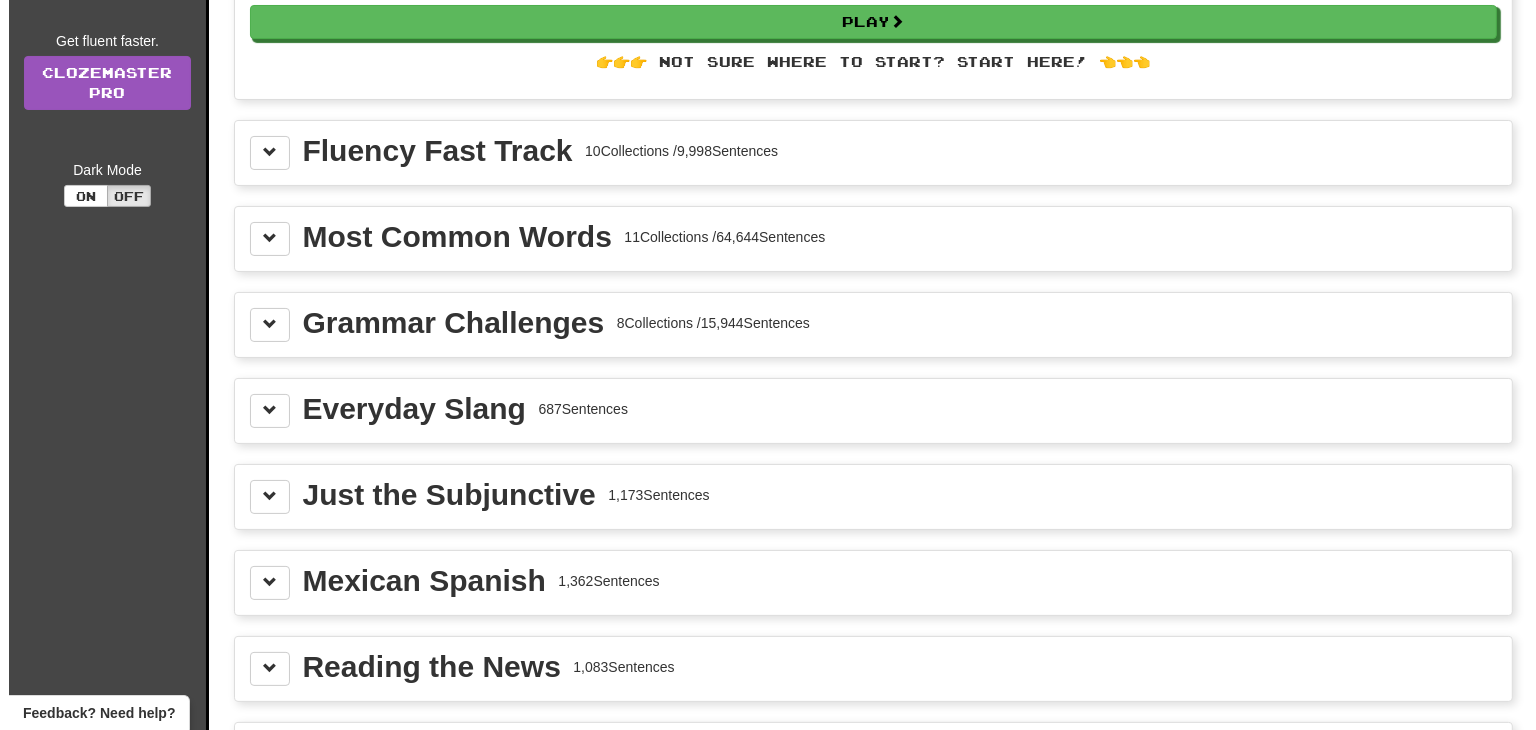 scroll, scrollTop: 356, scrollLeft: 0, axis: vertical 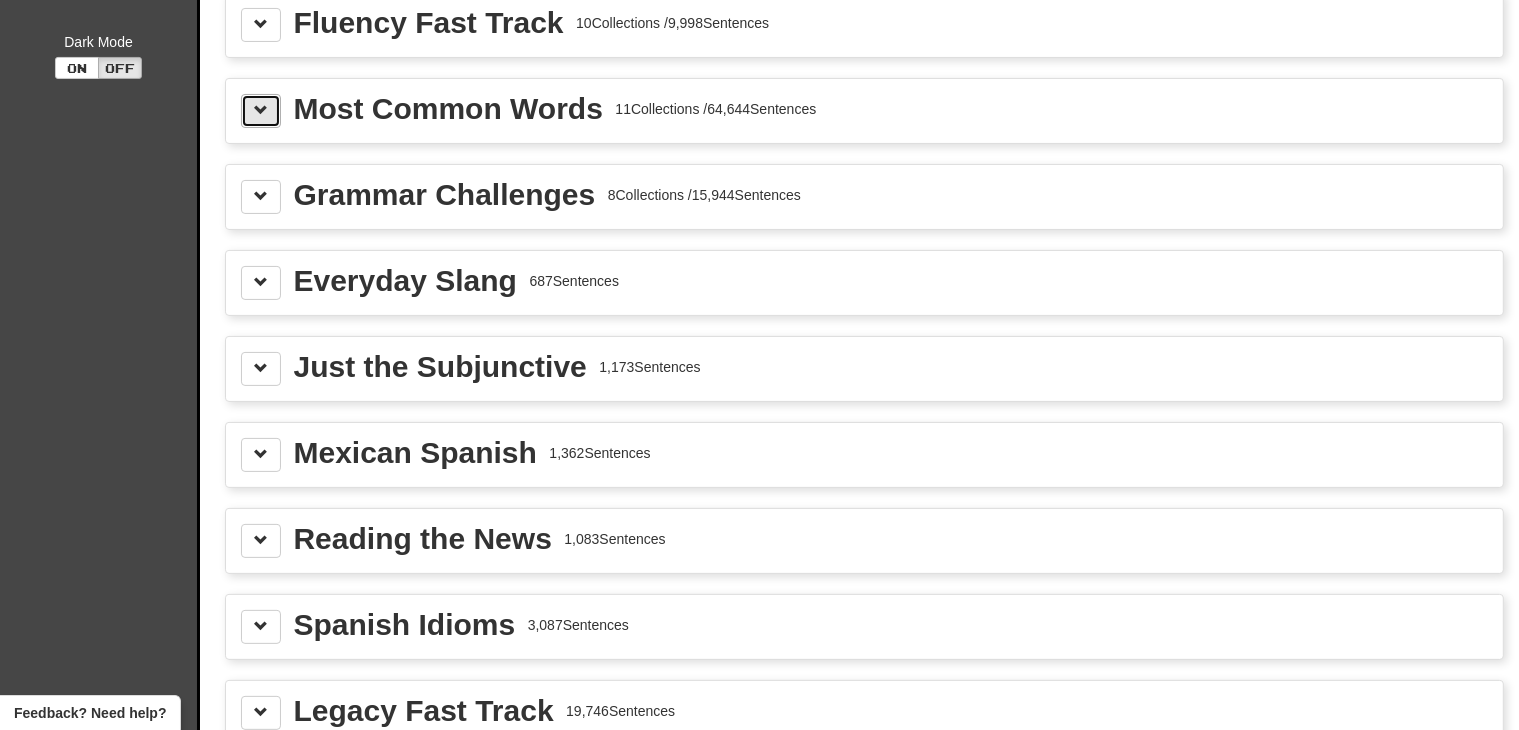 click at bounding box center [261, 111] 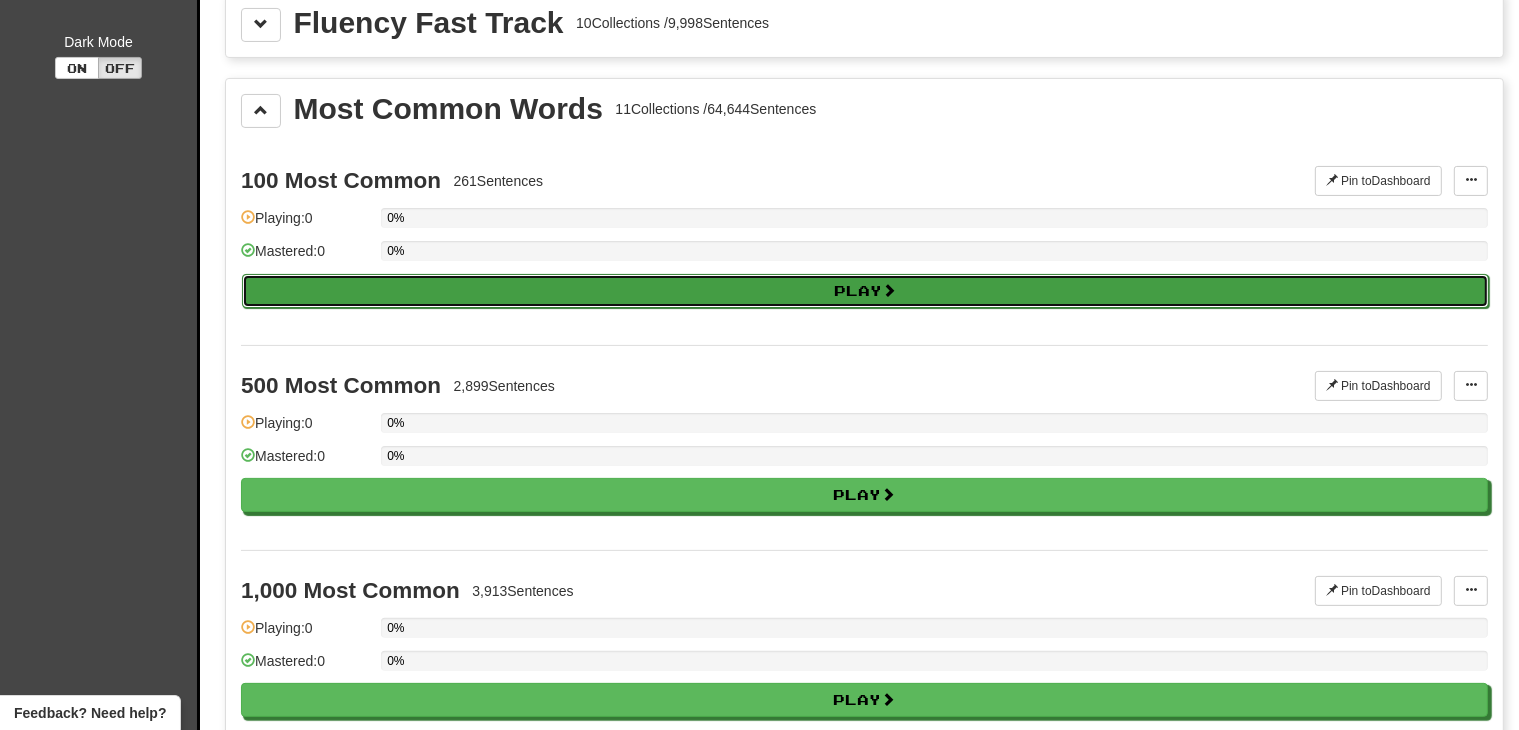 click on "Play" at bounding box center (865, 291) 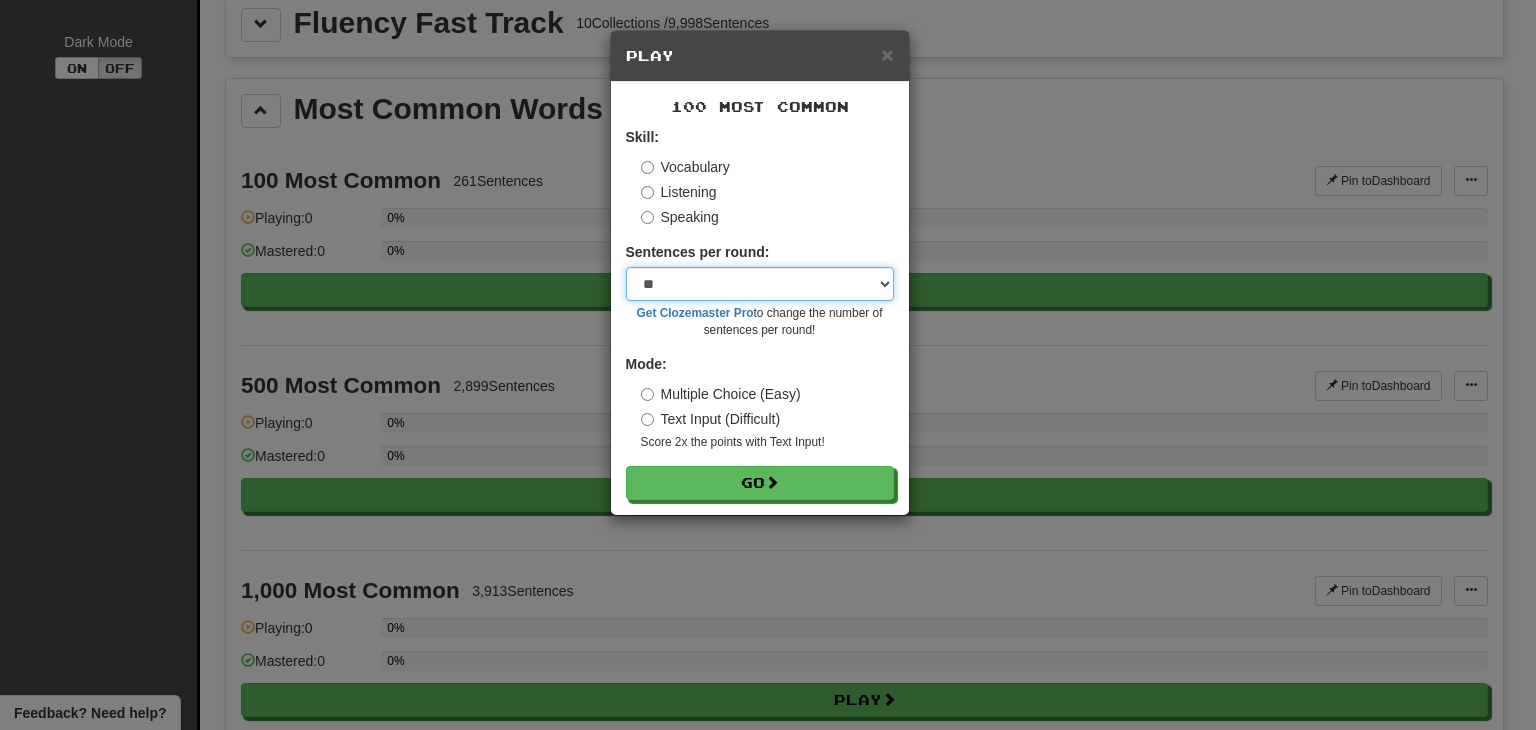 click on "* ** ** ** ** ** *** ********" at bounding box center [760, 284] 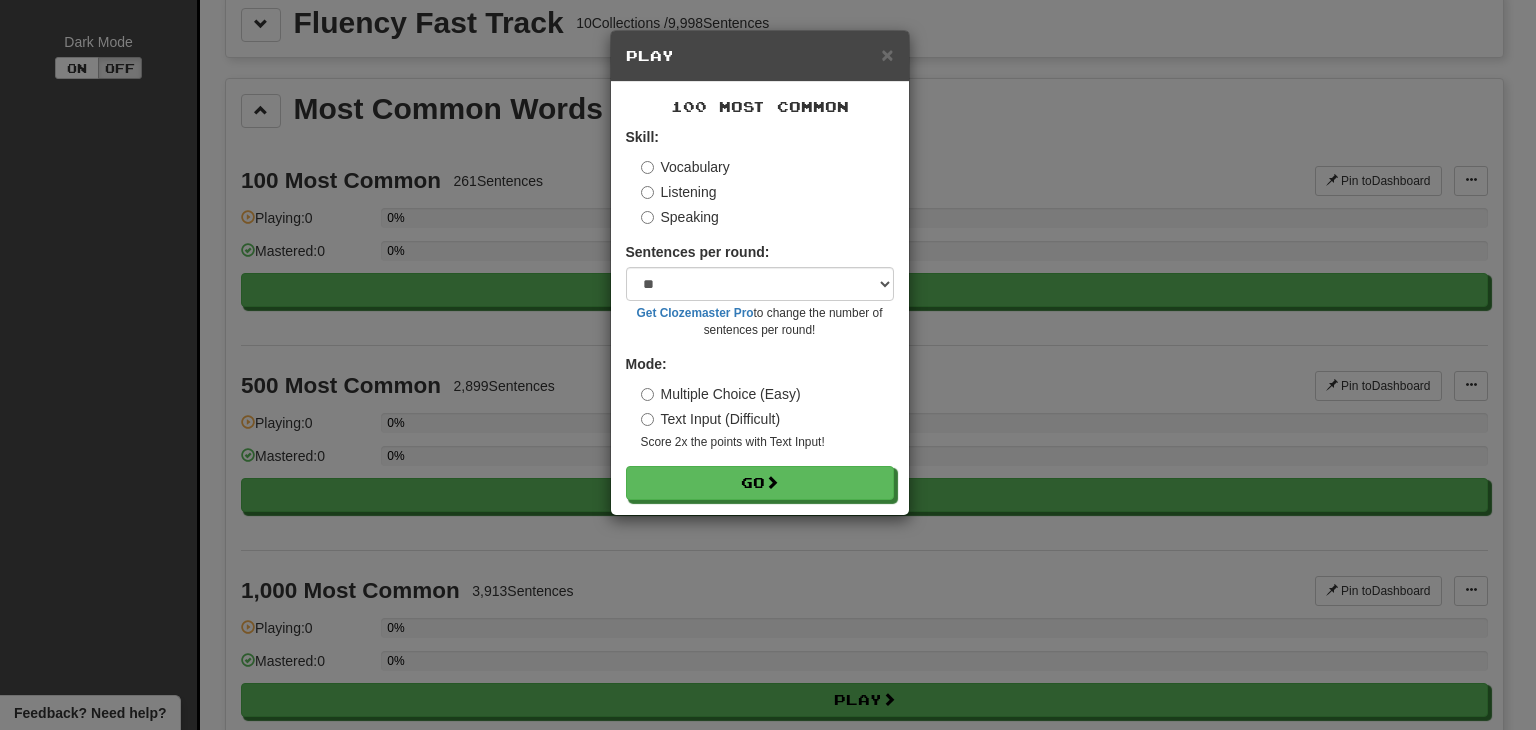 click on "Text Input (Difficult)" at bounding box center [711, 419] 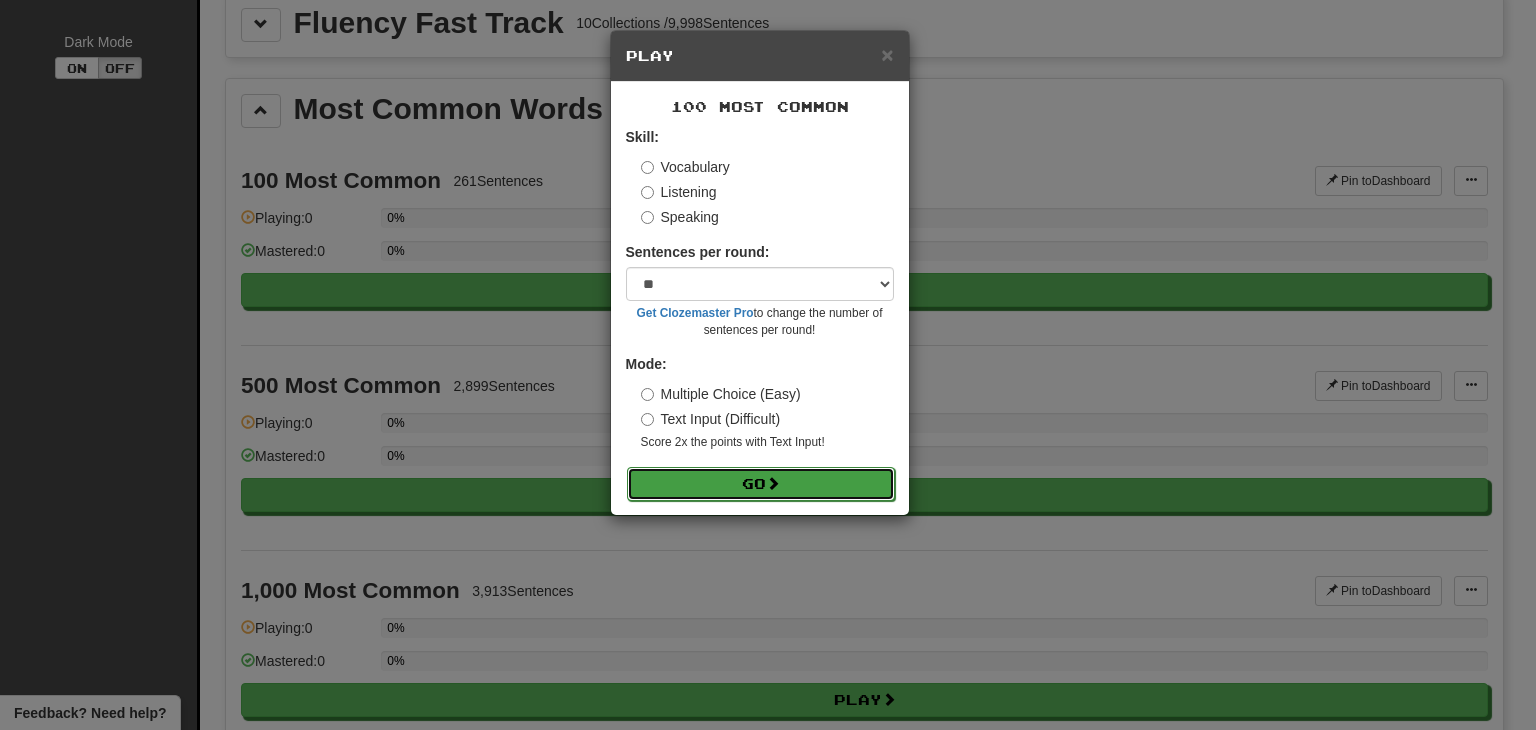 click on "Go" at bounding box center [761, 484] 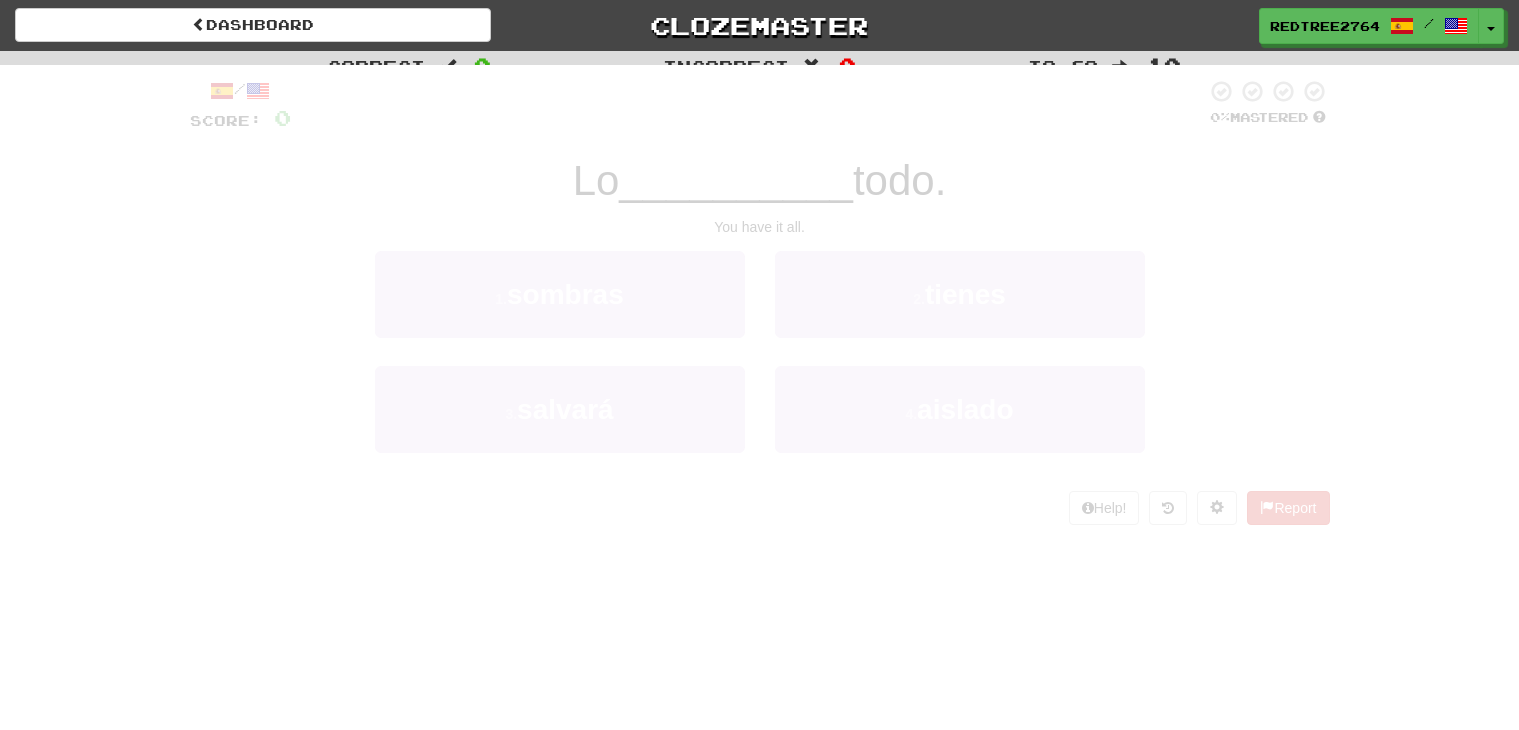 scroll, scrollTop: 0, scrollLeft: 0, axis: both 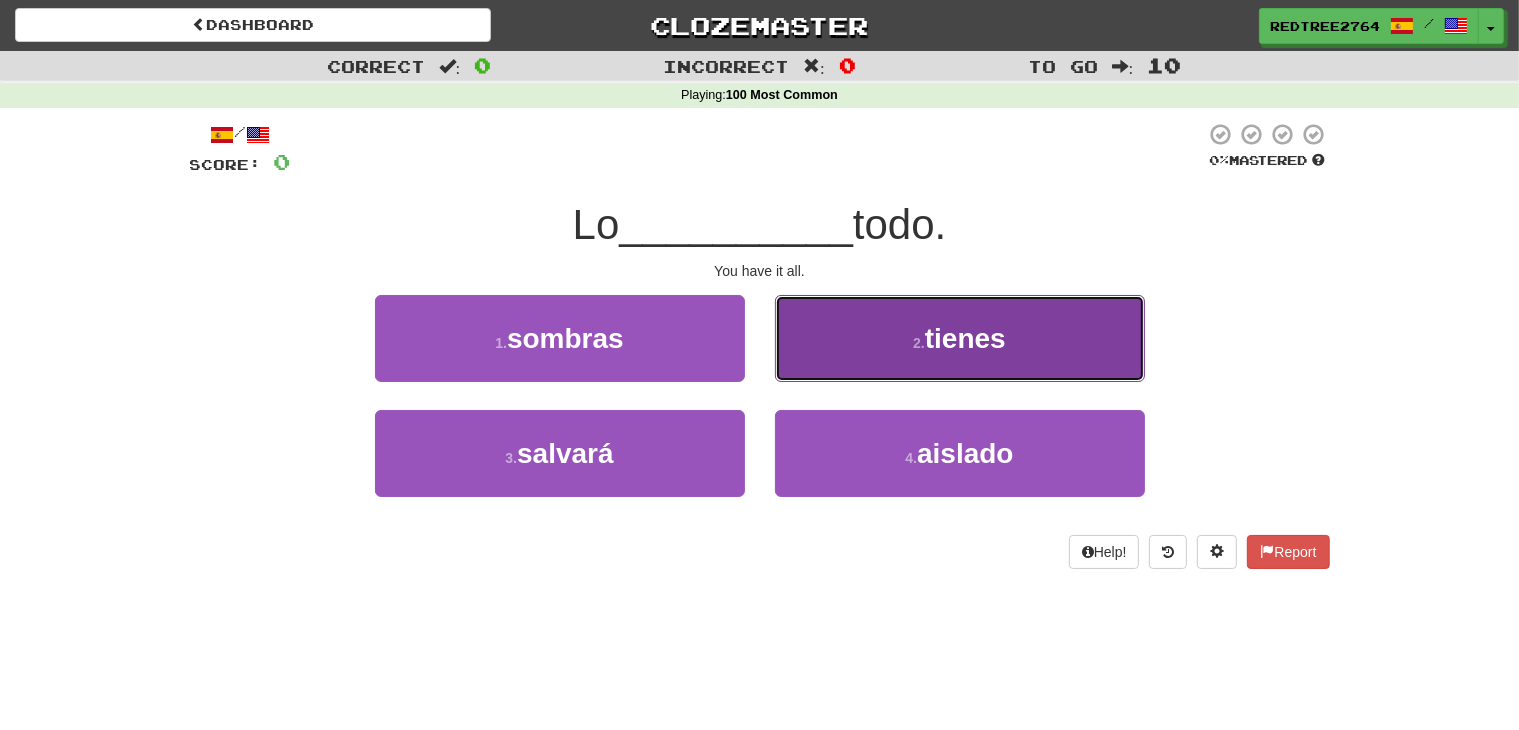 click on "2 .  tienes" at bounding box center (960, 338) 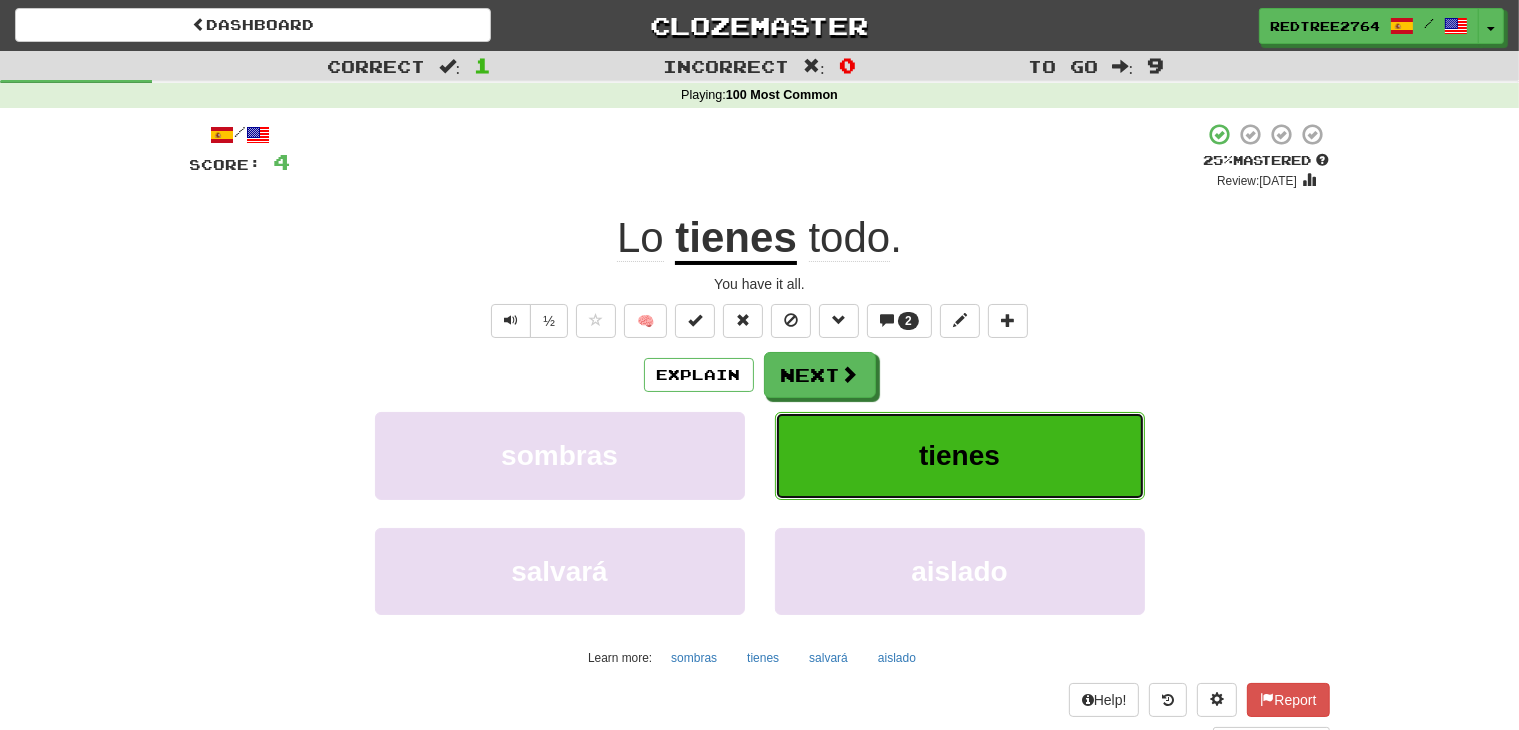 type 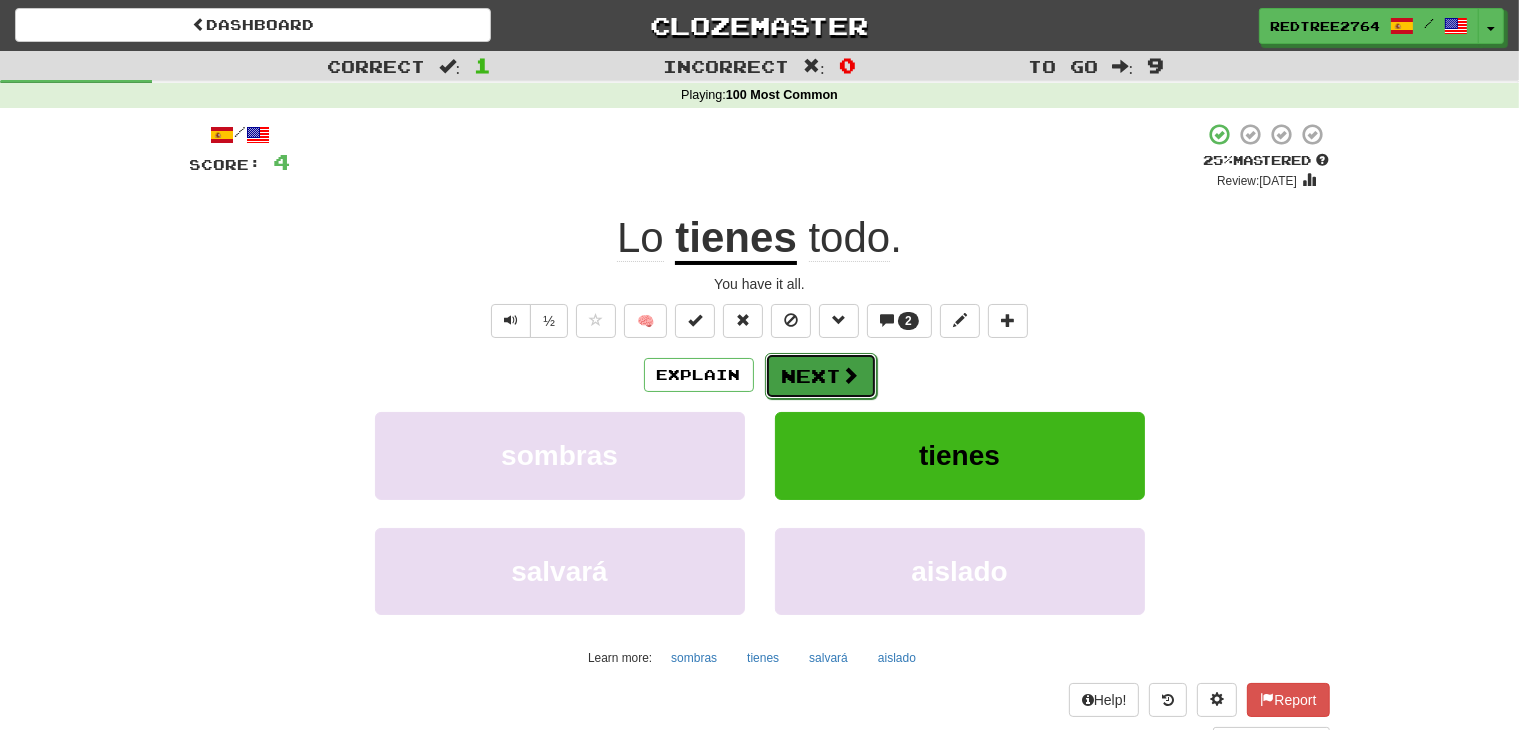 click on "Next" at bounding box center [821, 376] 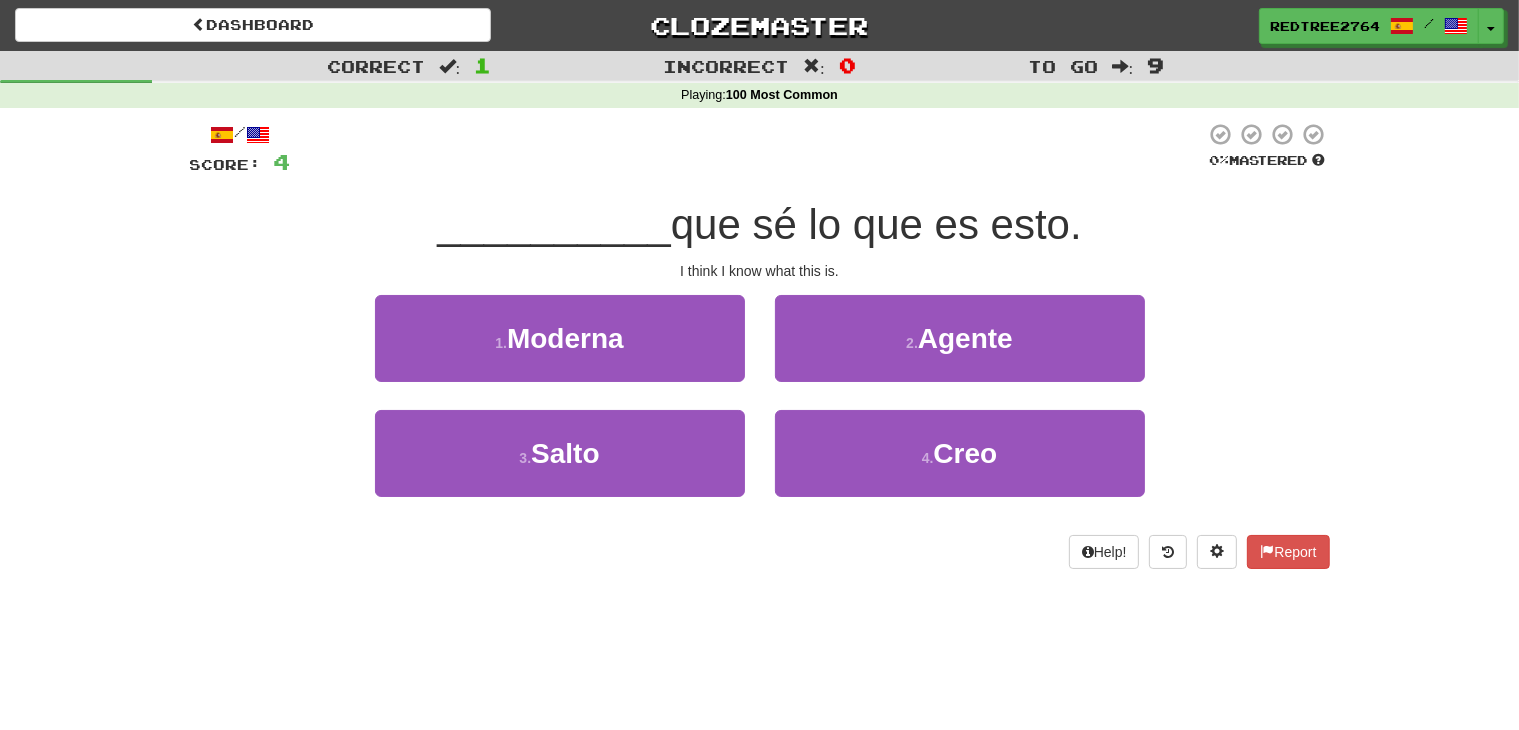 click on "/  Score:   4 0 %  Mastered __________  que sé lo que es esto. I think I know what this is. 1 .  Moderna 2 .  Agente 3 .  Salto 4 .  Creo  Help!  Report" at bounding box center [760, 345] 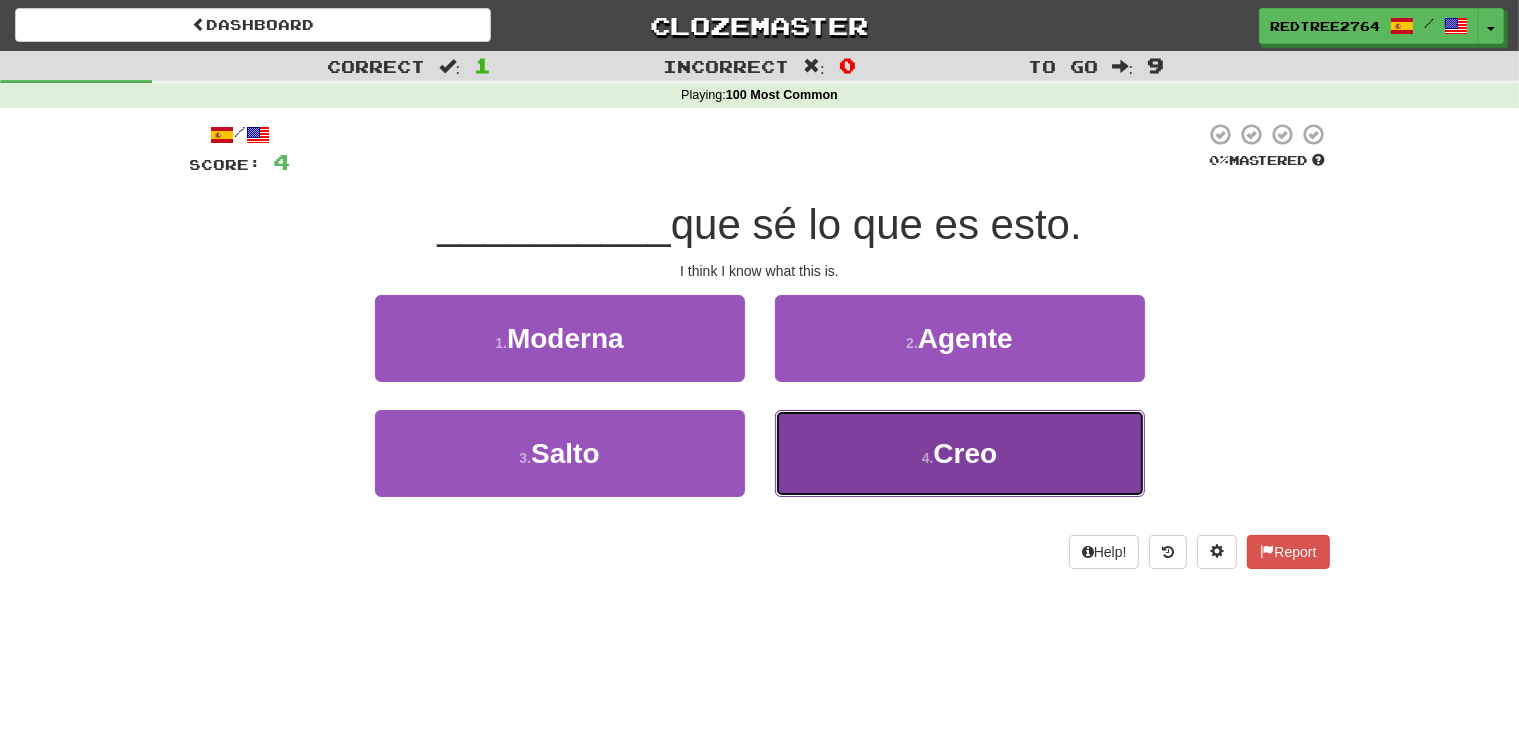 click on "4 .  Creo" at bounding box center (960, 453) 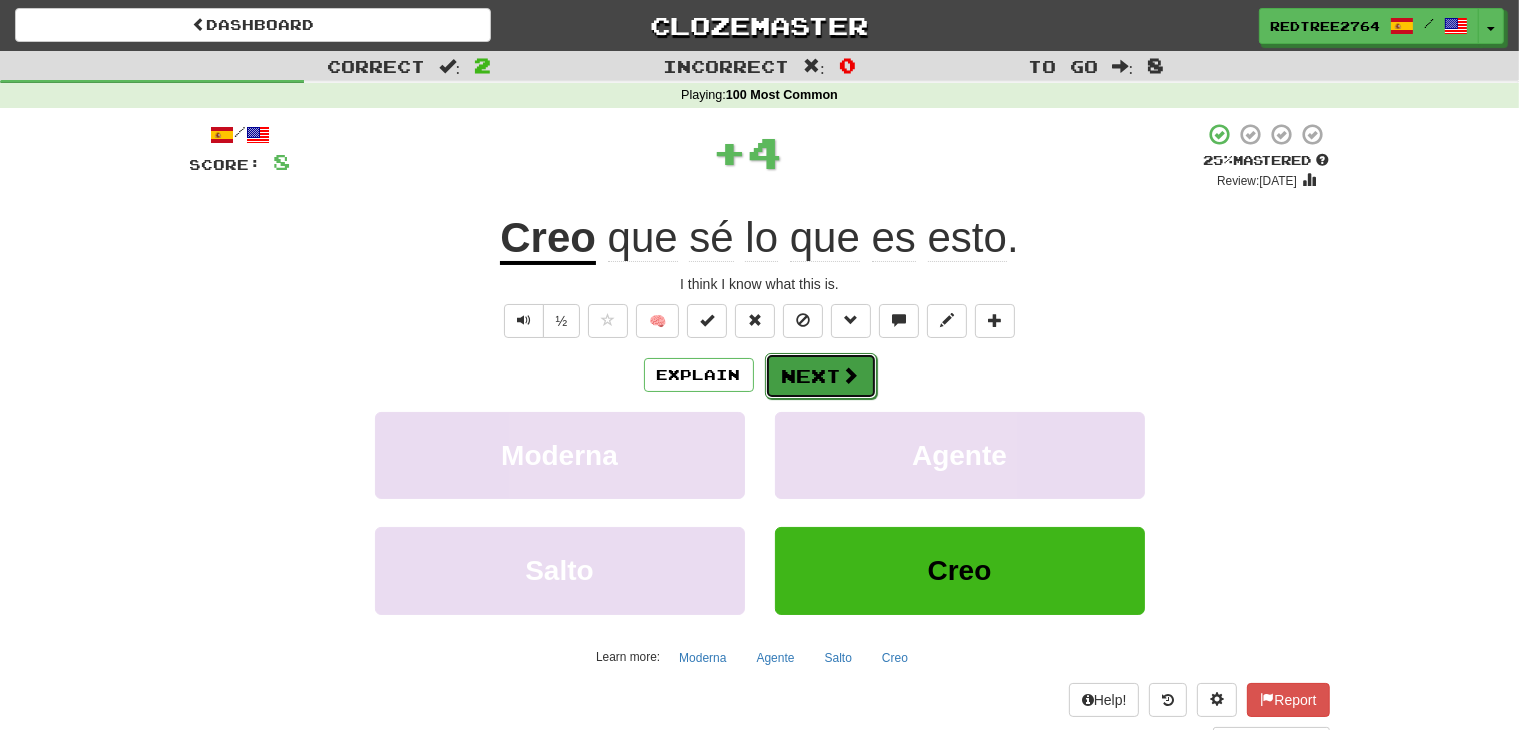 click on "Next" at bounding box center (821, 376) 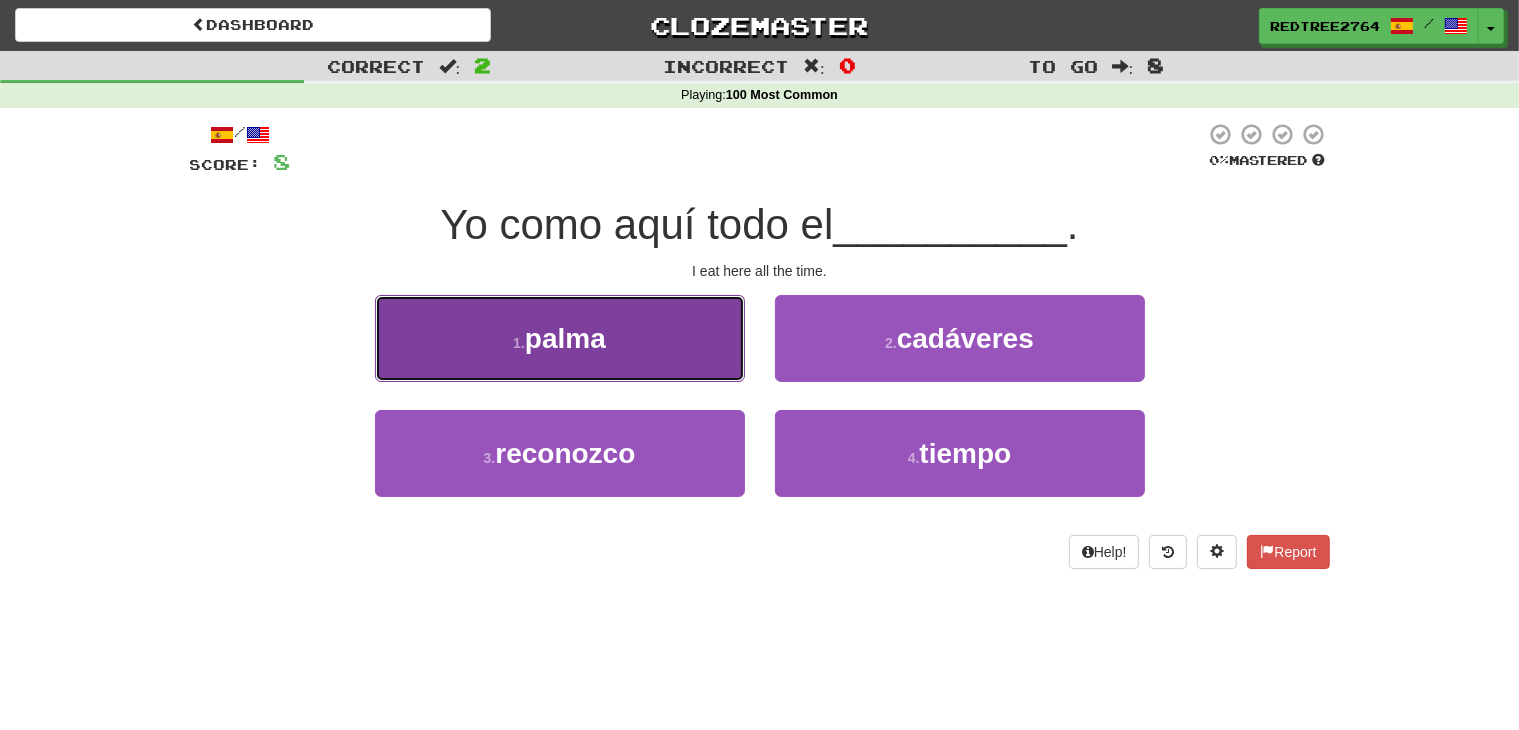 click on "1 .  palma" at bounding box center [560, 338] 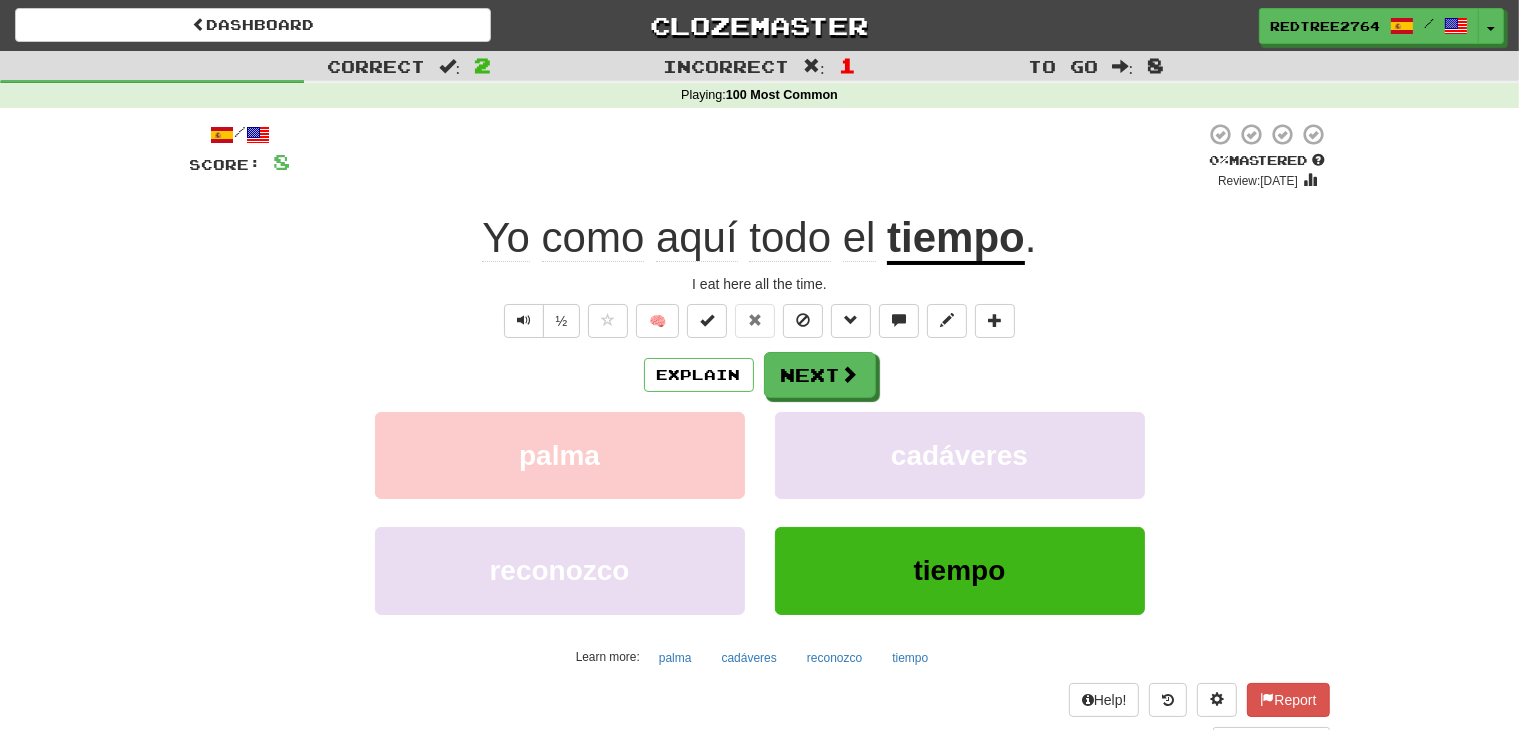 click on "Explain Next palma cadáveres reconozco tiempo Learn more: palma cadáveres reconozco tiempo" at bounding box center [760, 512] 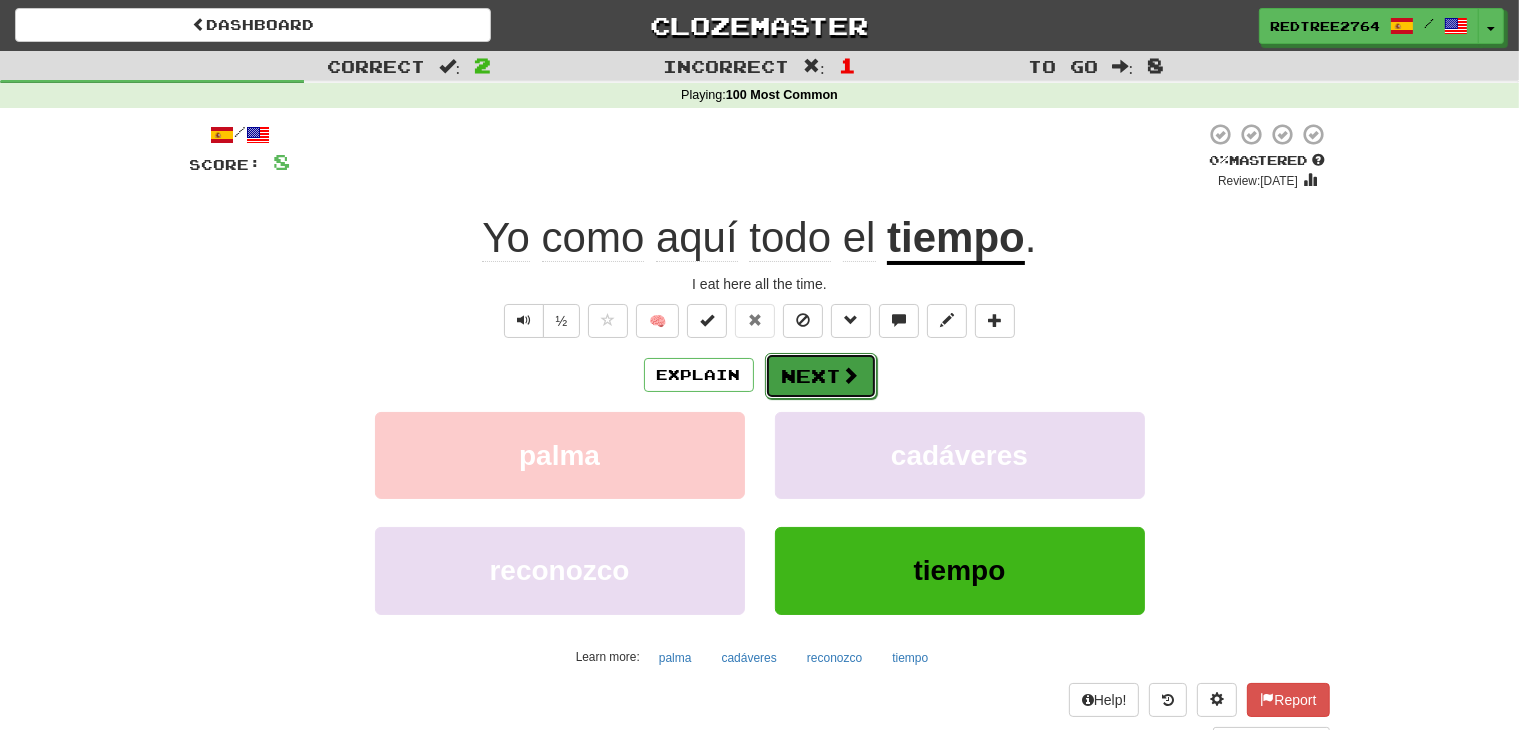 click on "Next" at bounding box center [821, 376] 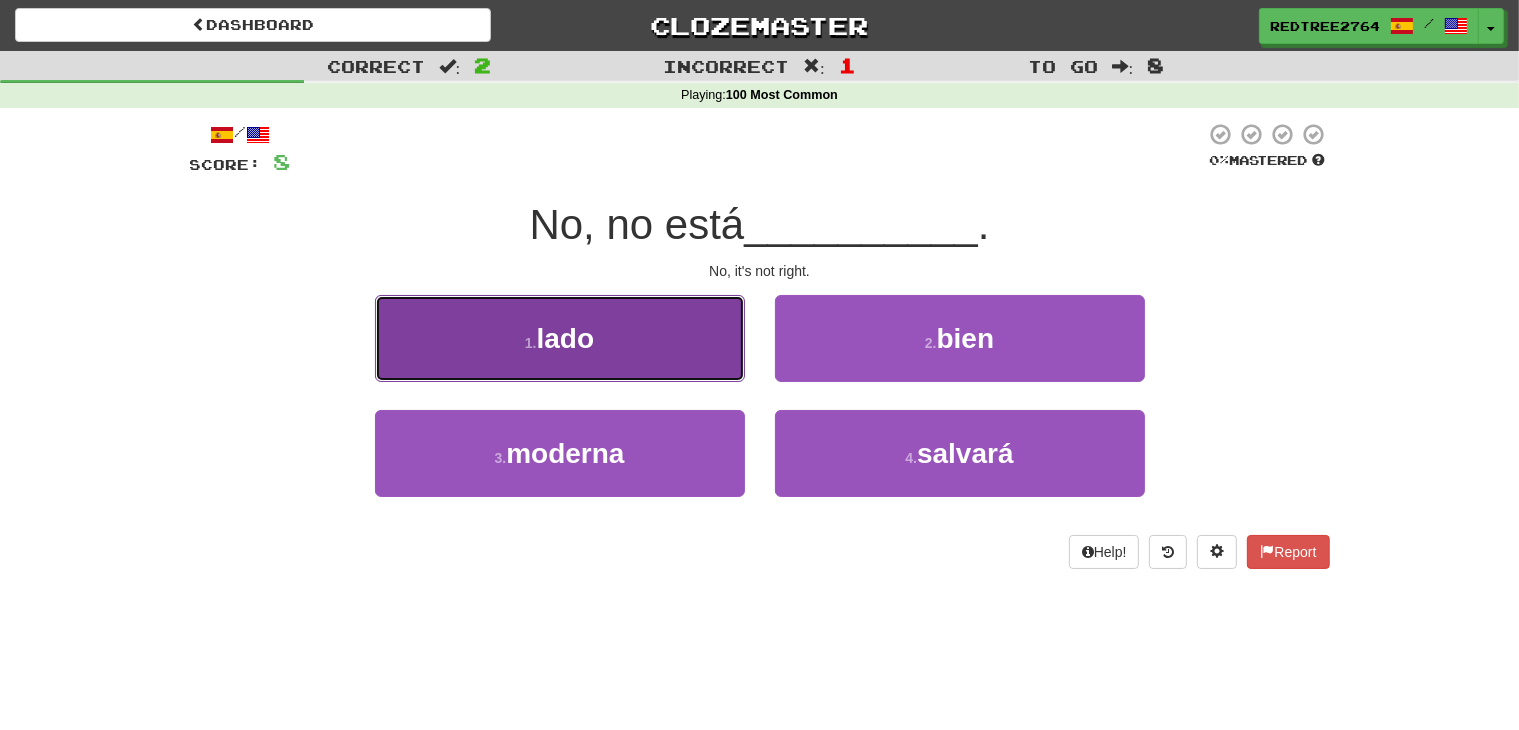 click on "1 .  lado" at bounding box center [560, 338] 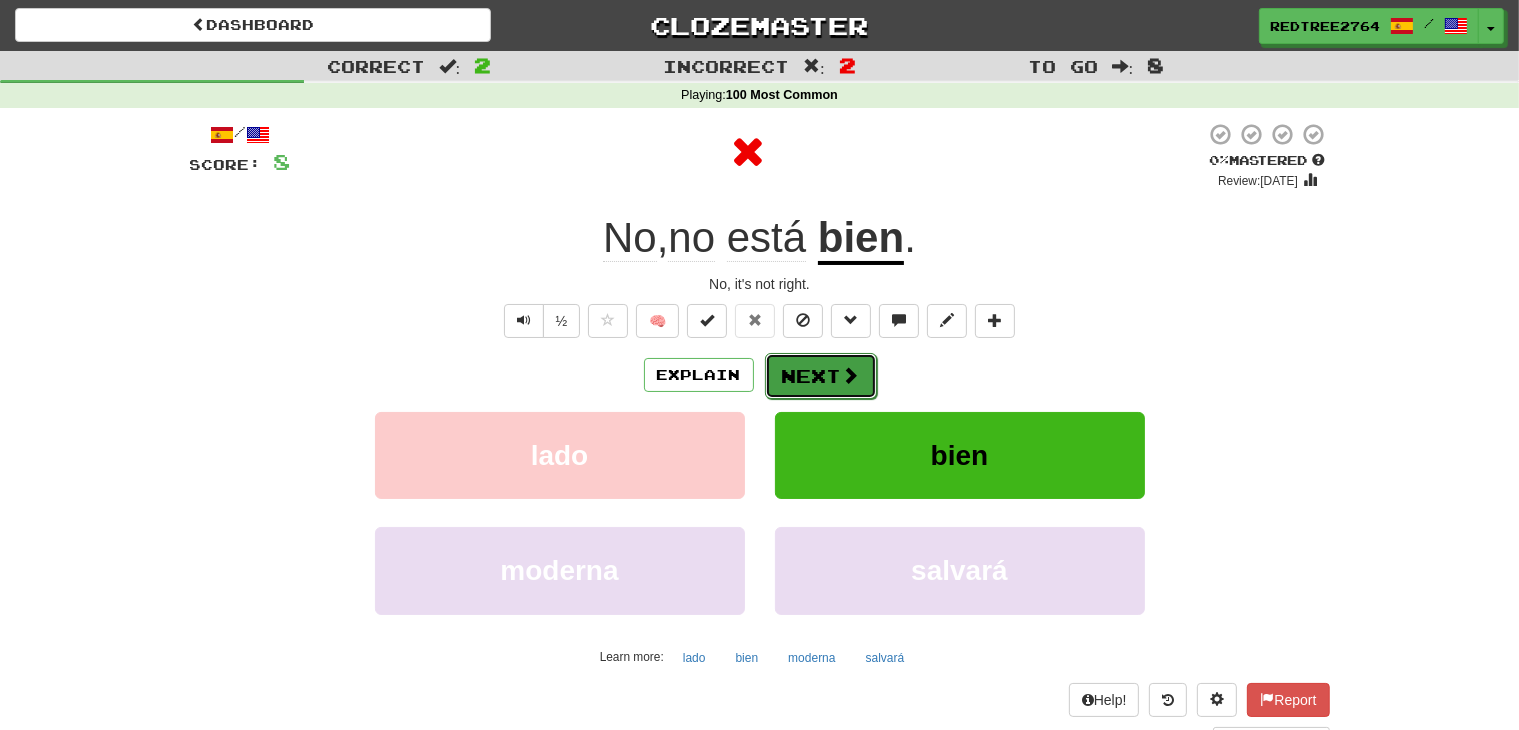 click on "Next" at bounding box center [821, 376] 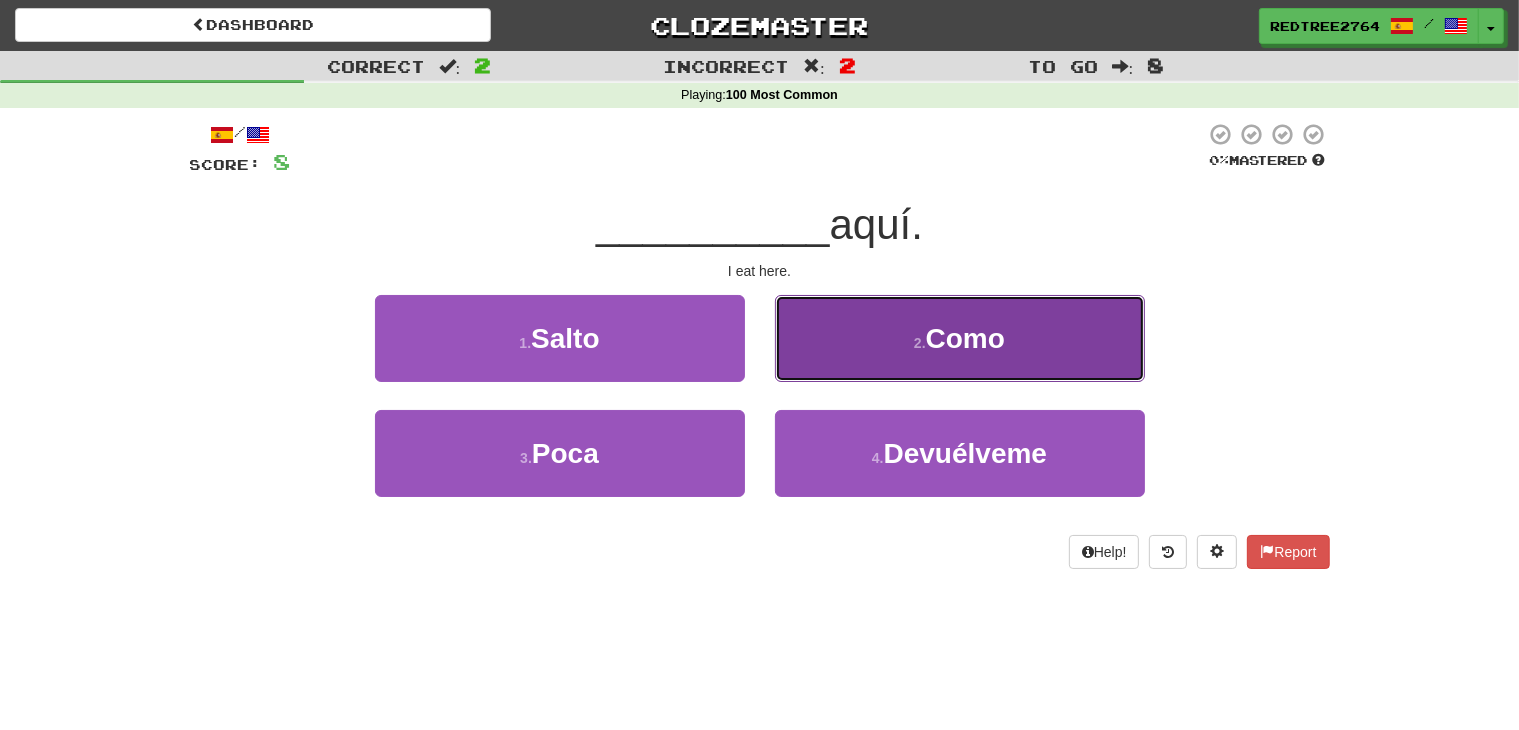 click on "2 .  Como" at bounding box center (960, 338) 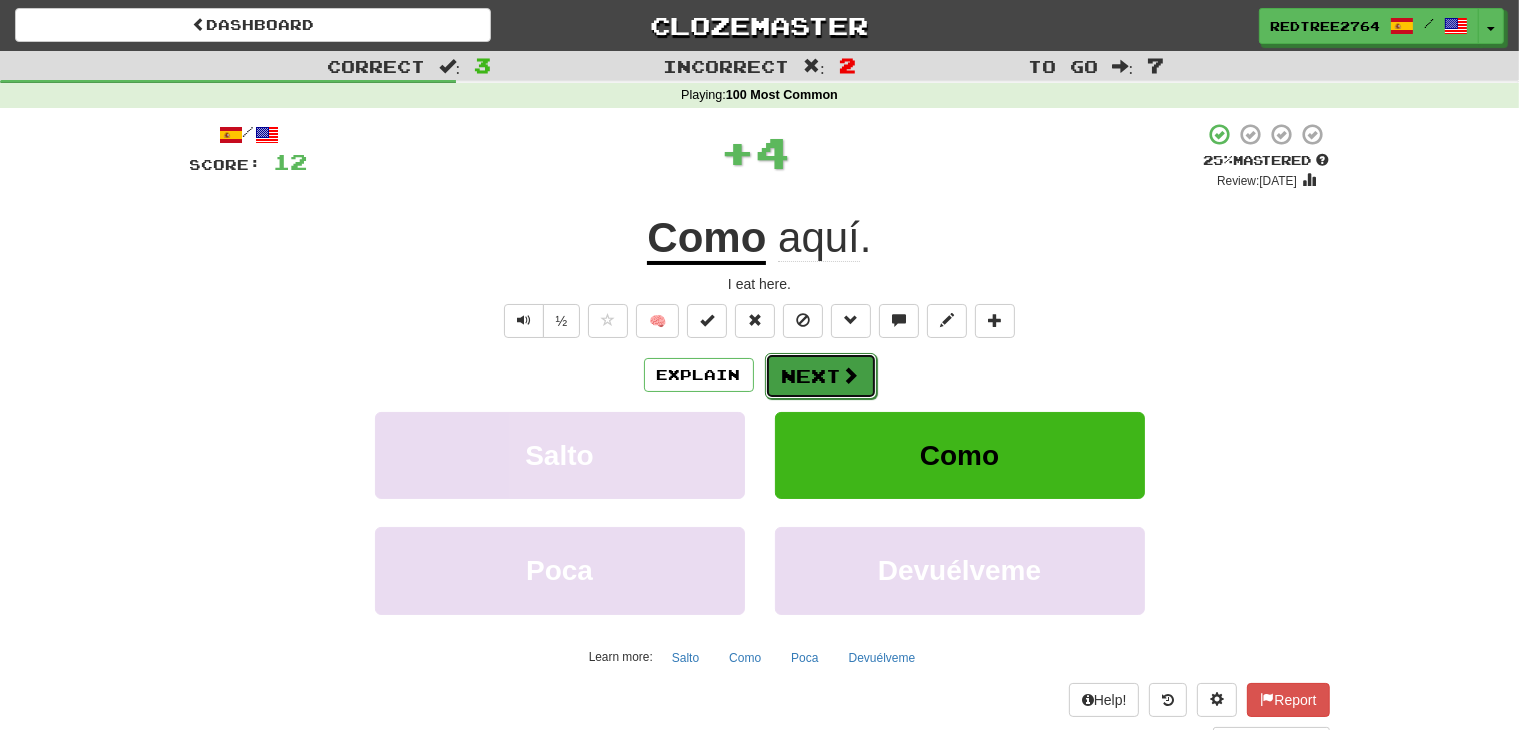click on "Next" at bounding box center (821, 376) 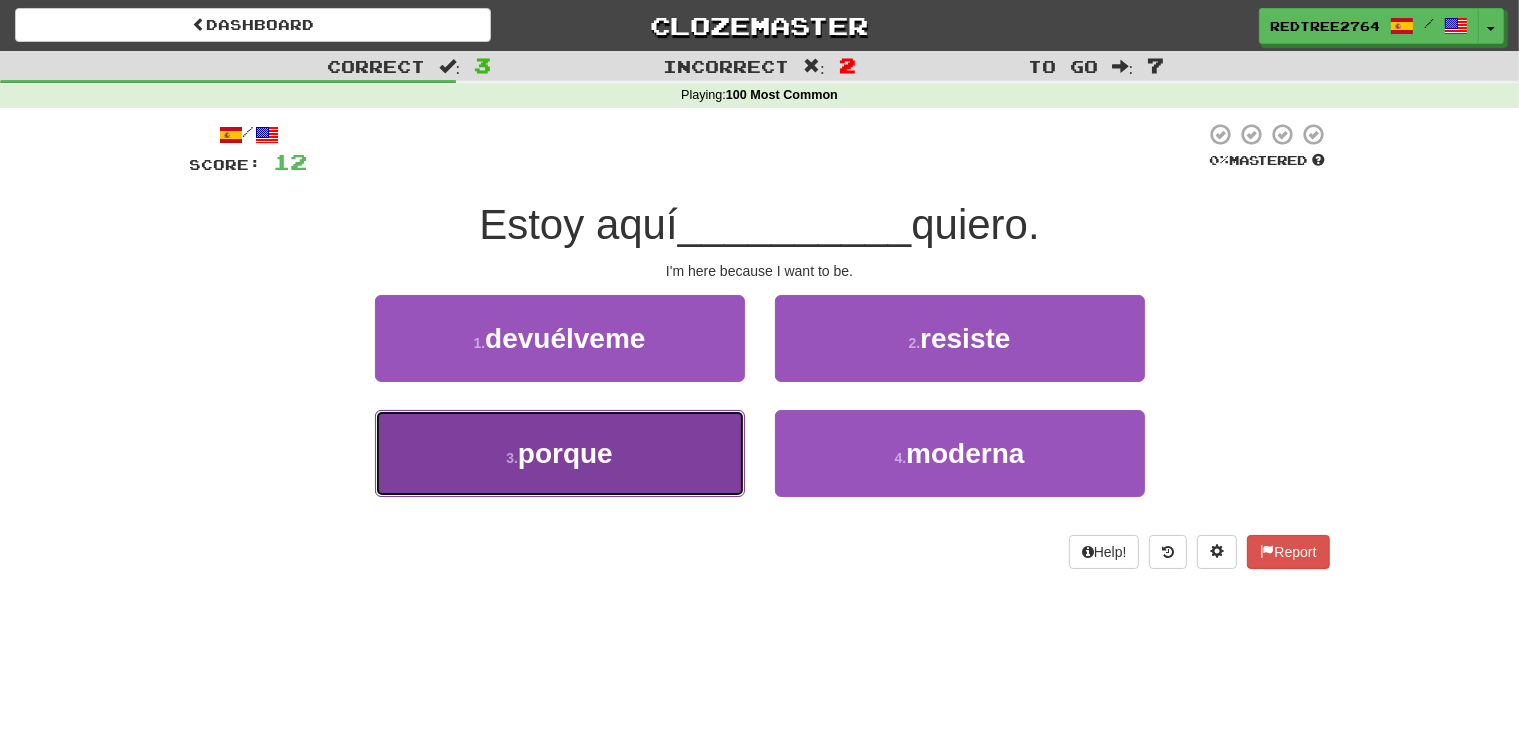 click on "3 .  porque" at bounding box center [560, 453] 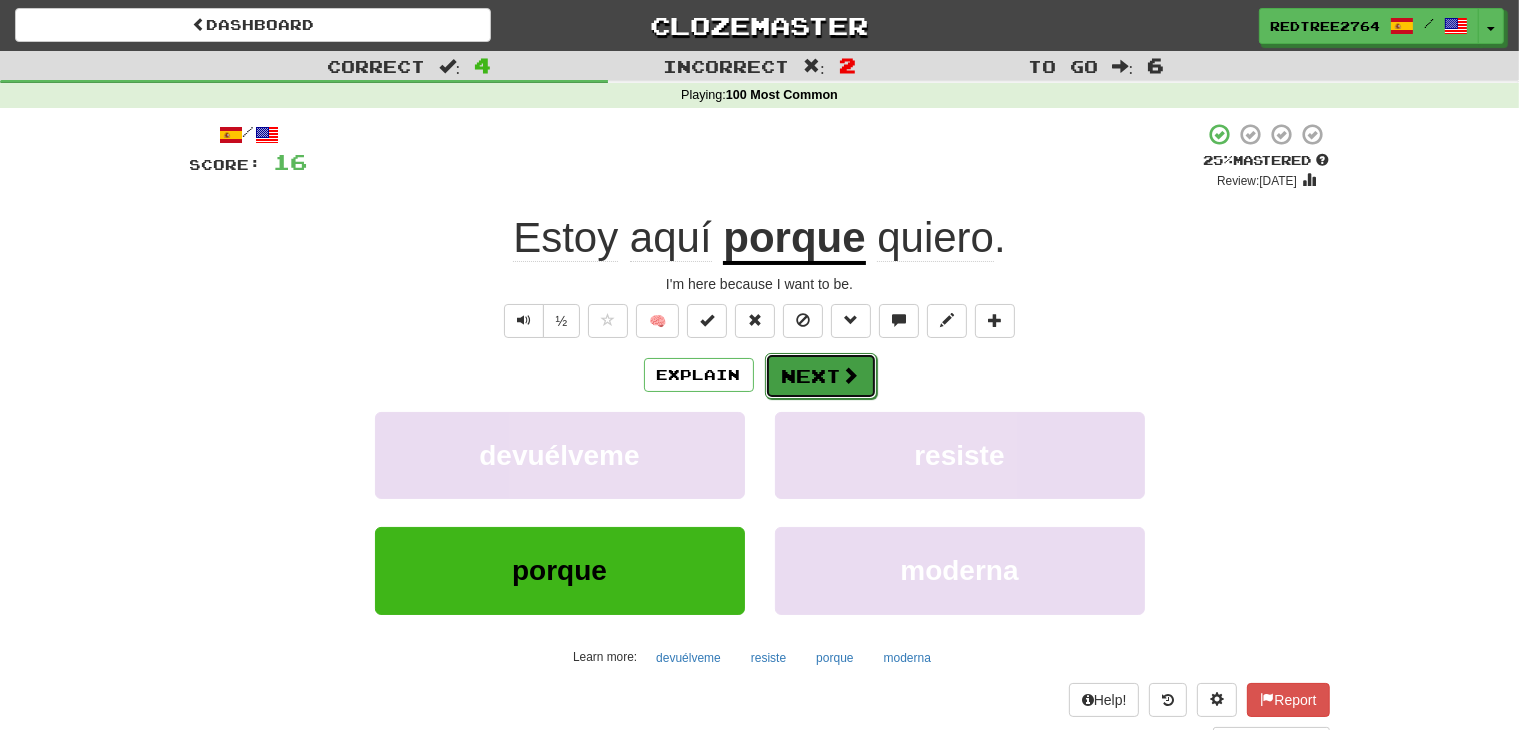 click on "Next" at bounding box center [821, 376] 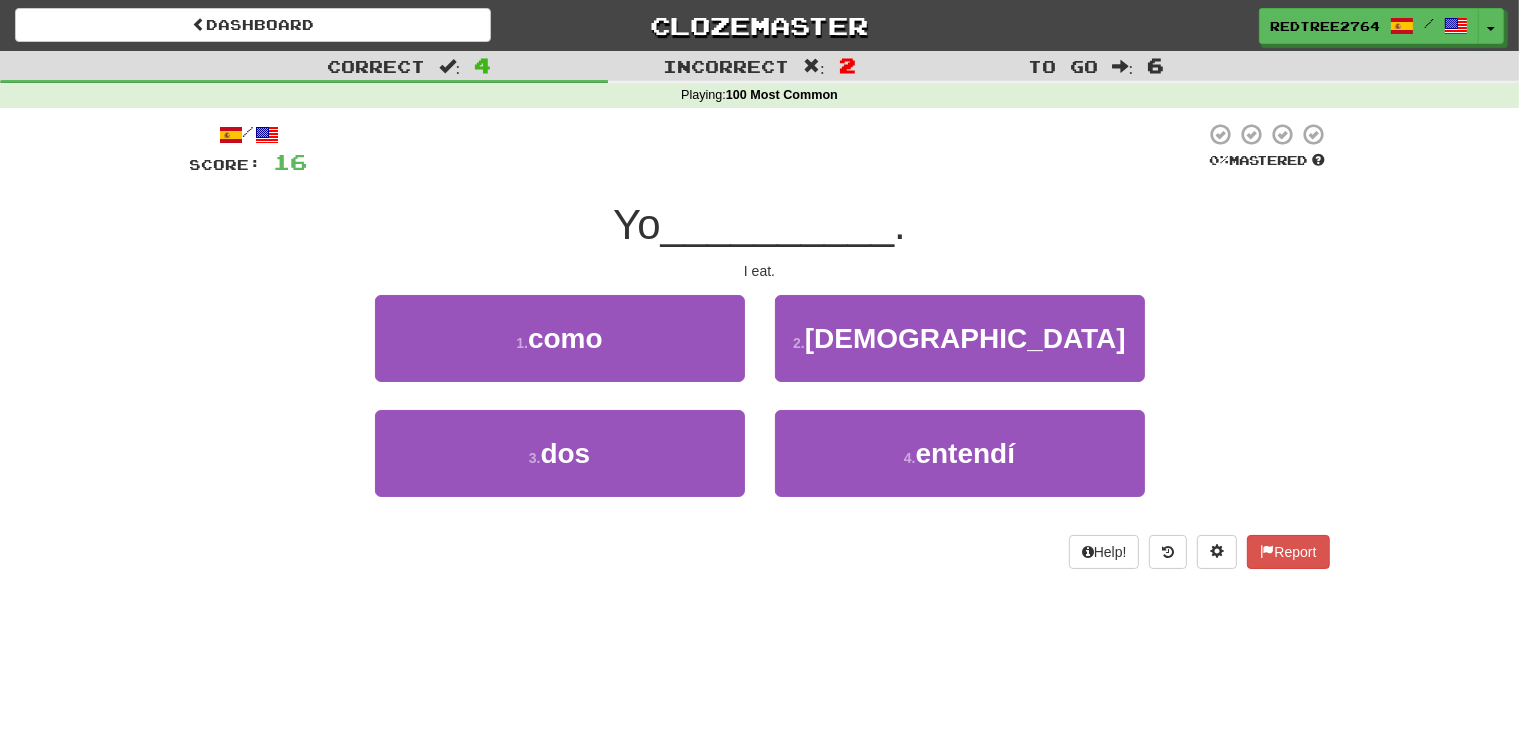 click on "1 .  como" at bounding box center [560, 352] 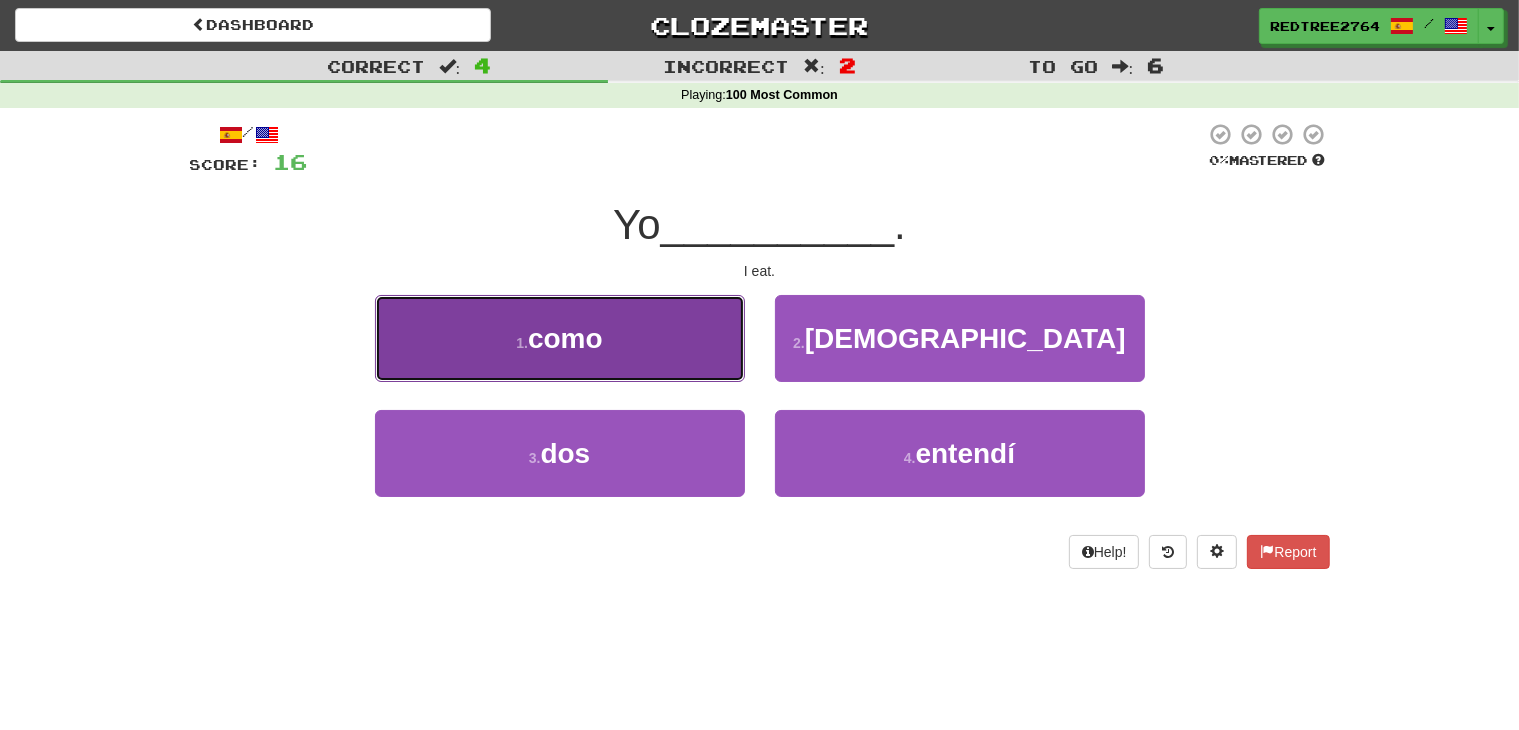 click on "1 .  como" at bounding box center (560, 338) 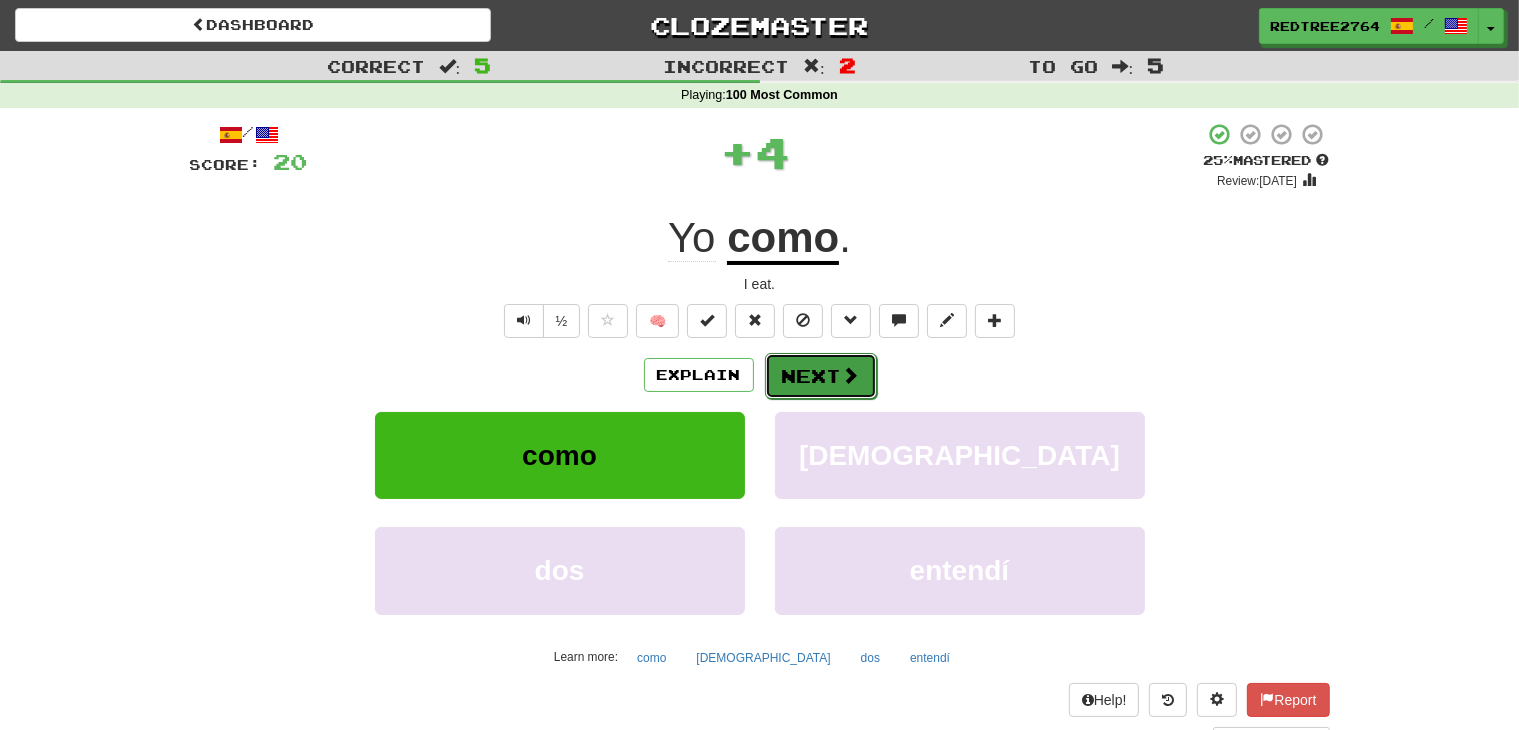 click on "Next" at bounding box center [821, 376] 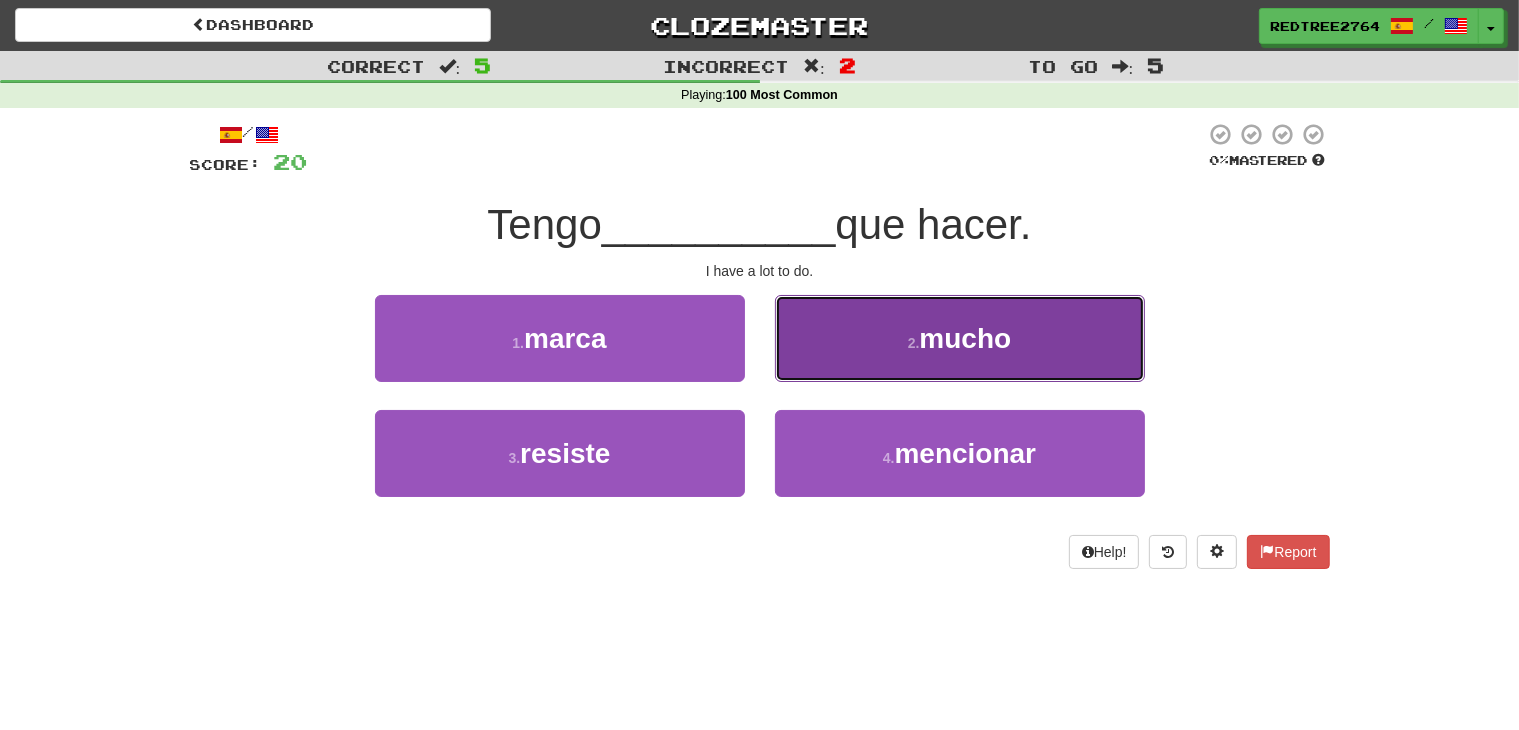 click on "2 .  mucho" at bounding box center (960, 338) 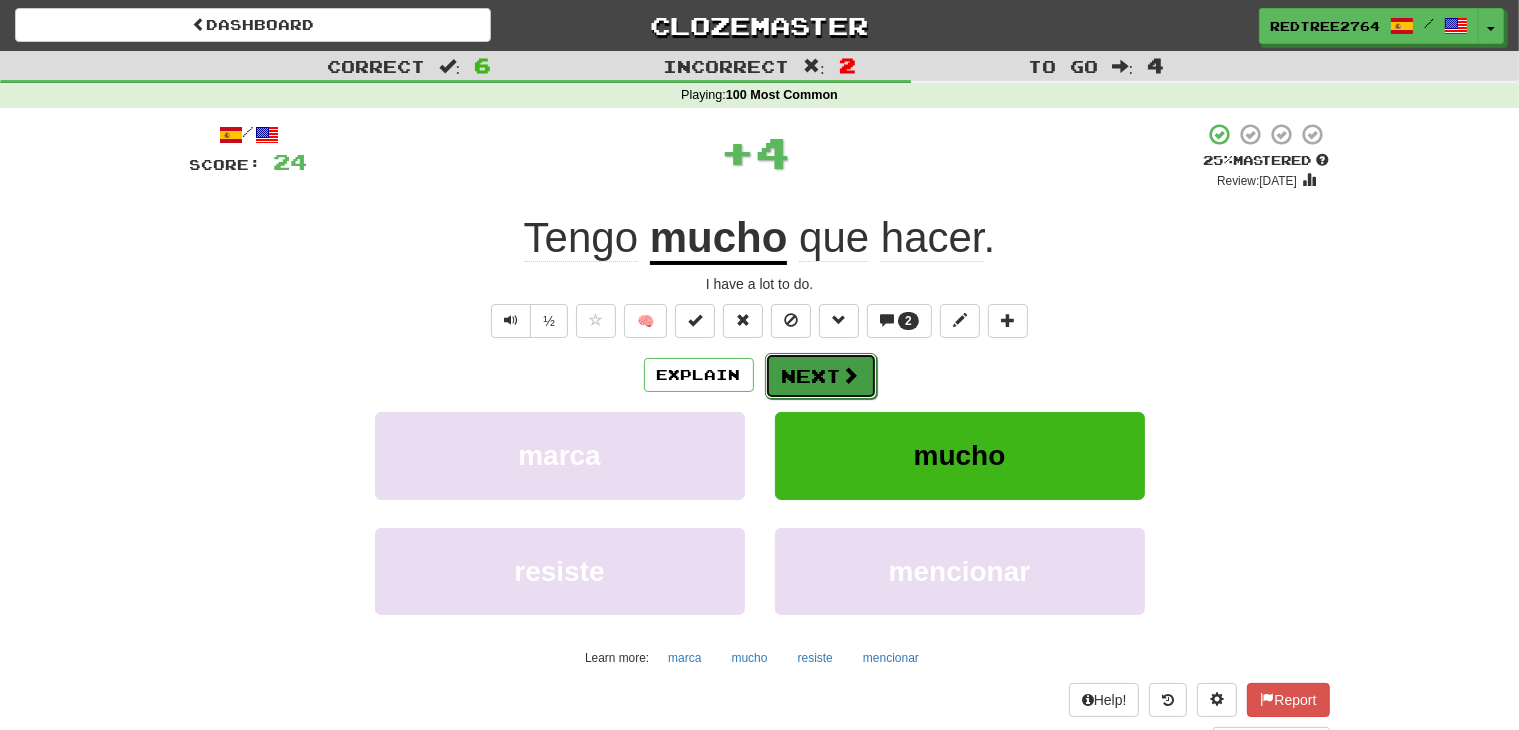 click on "Next" at bounding box center (821, 376) 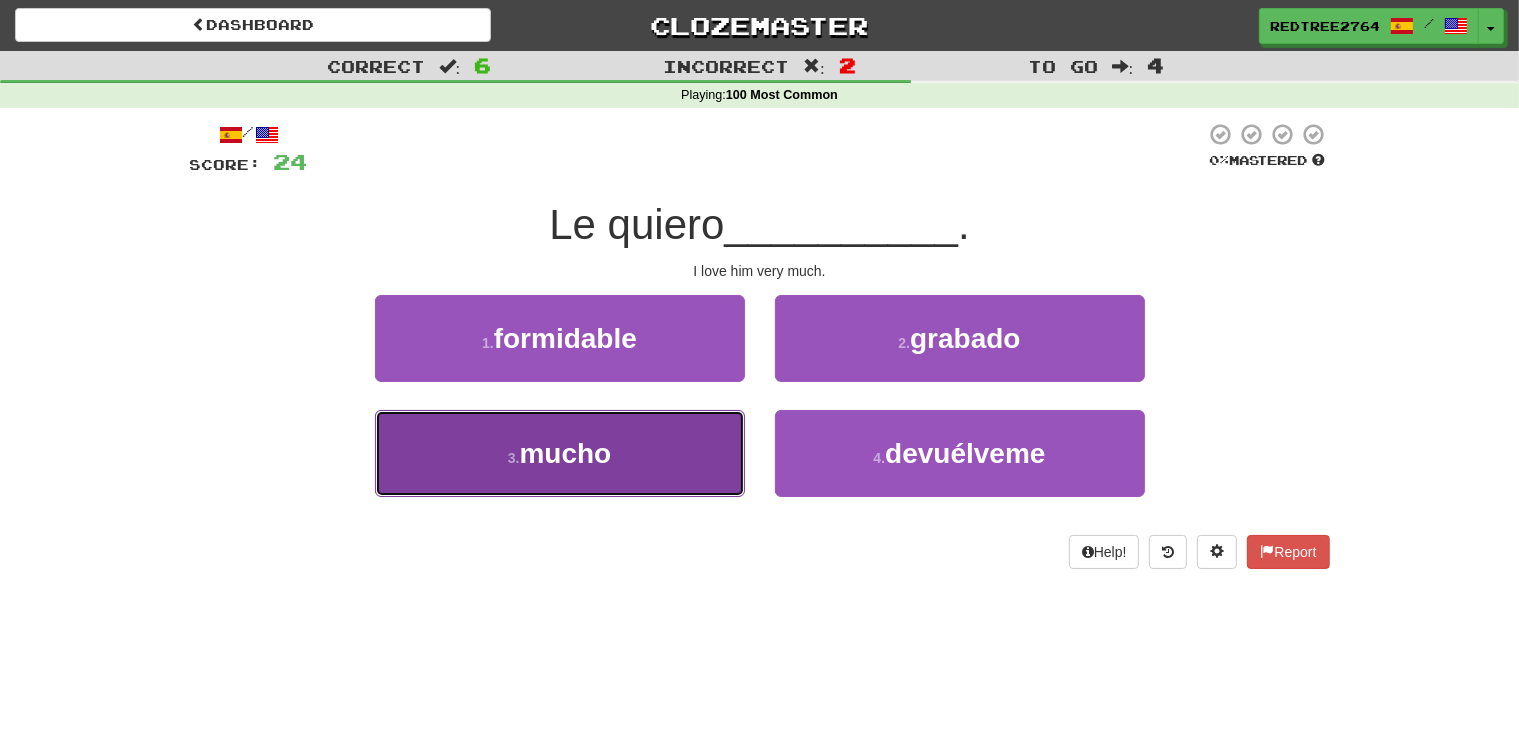 click on "3 .  mucho" at bounding box center (560, 453) 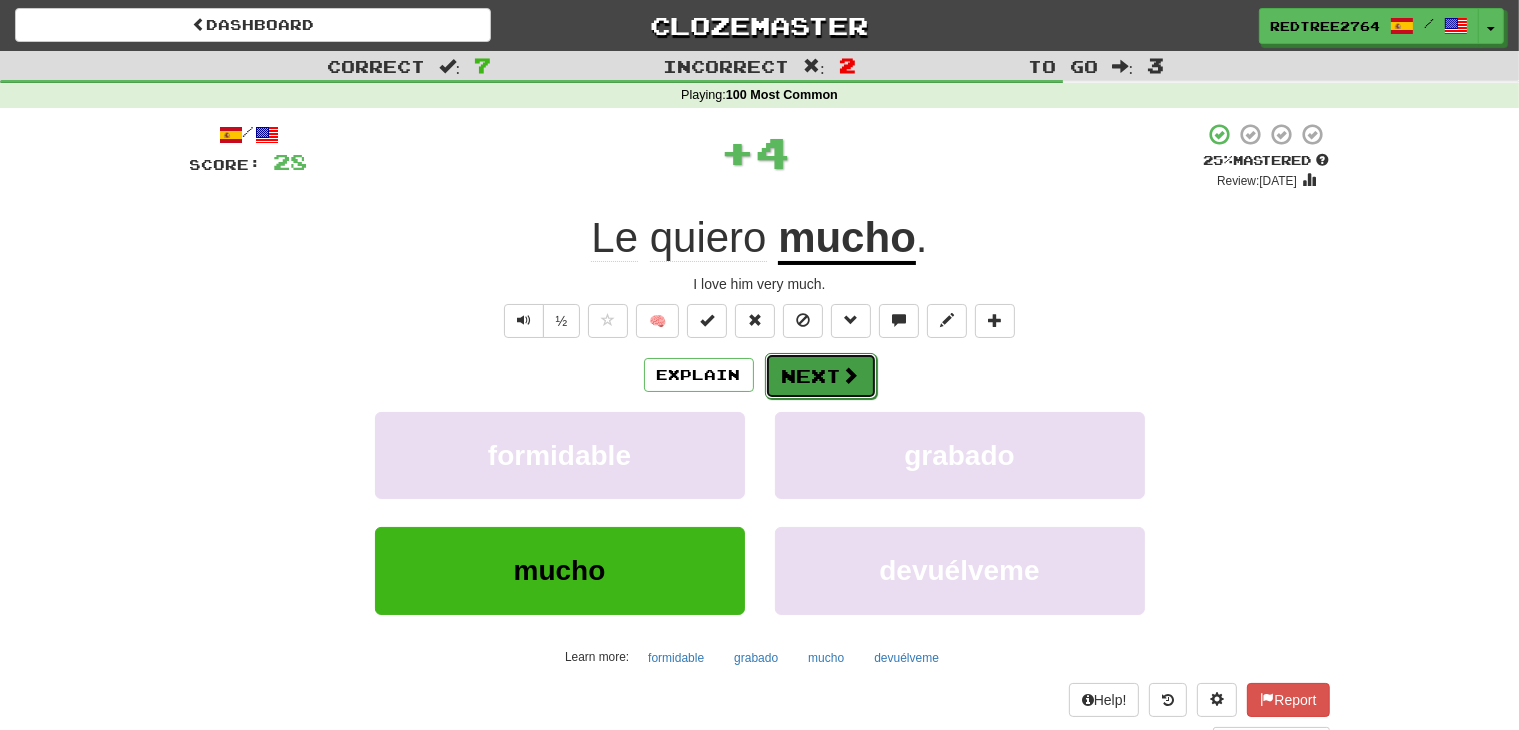 click on "Next" at bounding box center [821, 376] 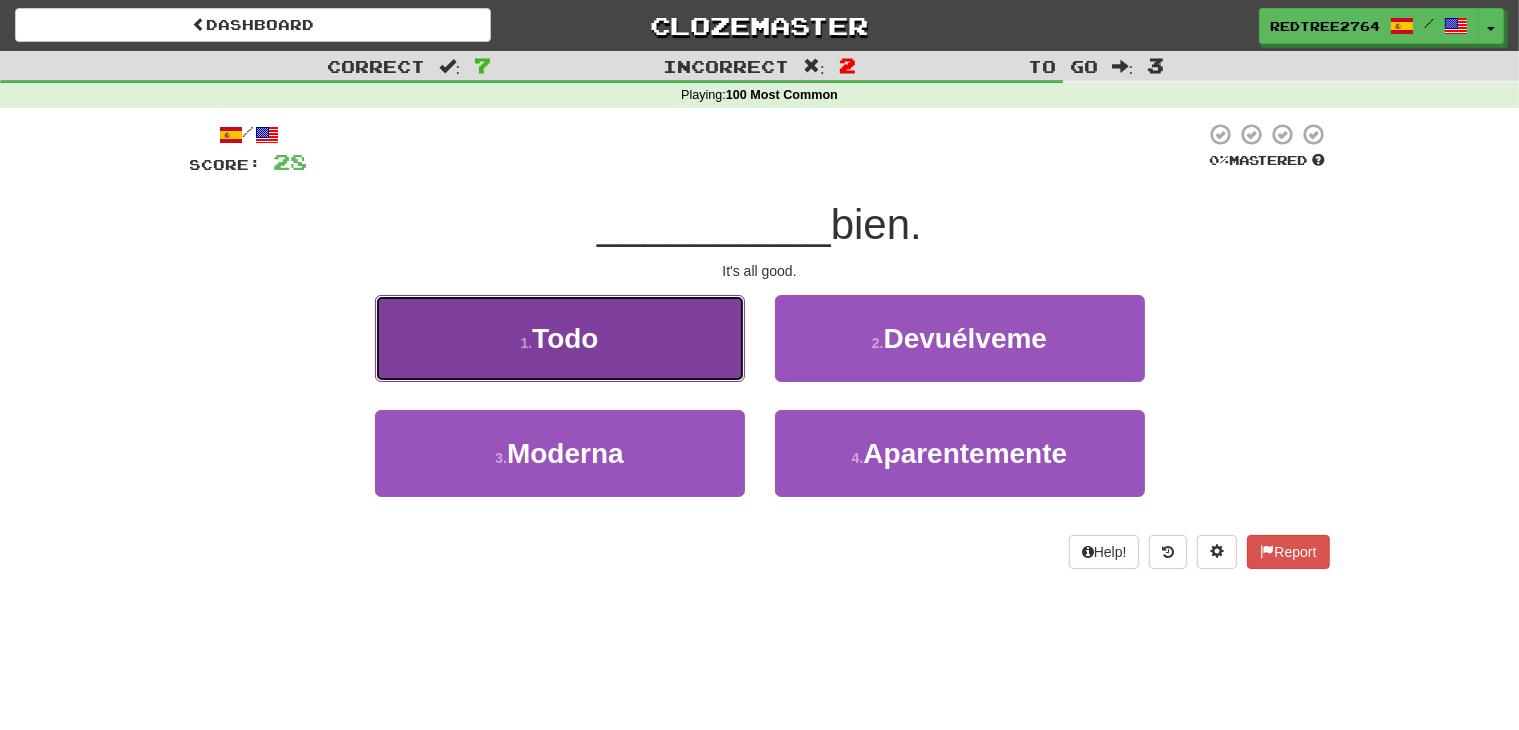 click on "1 .  Todo" at bounding box center (560, 338) 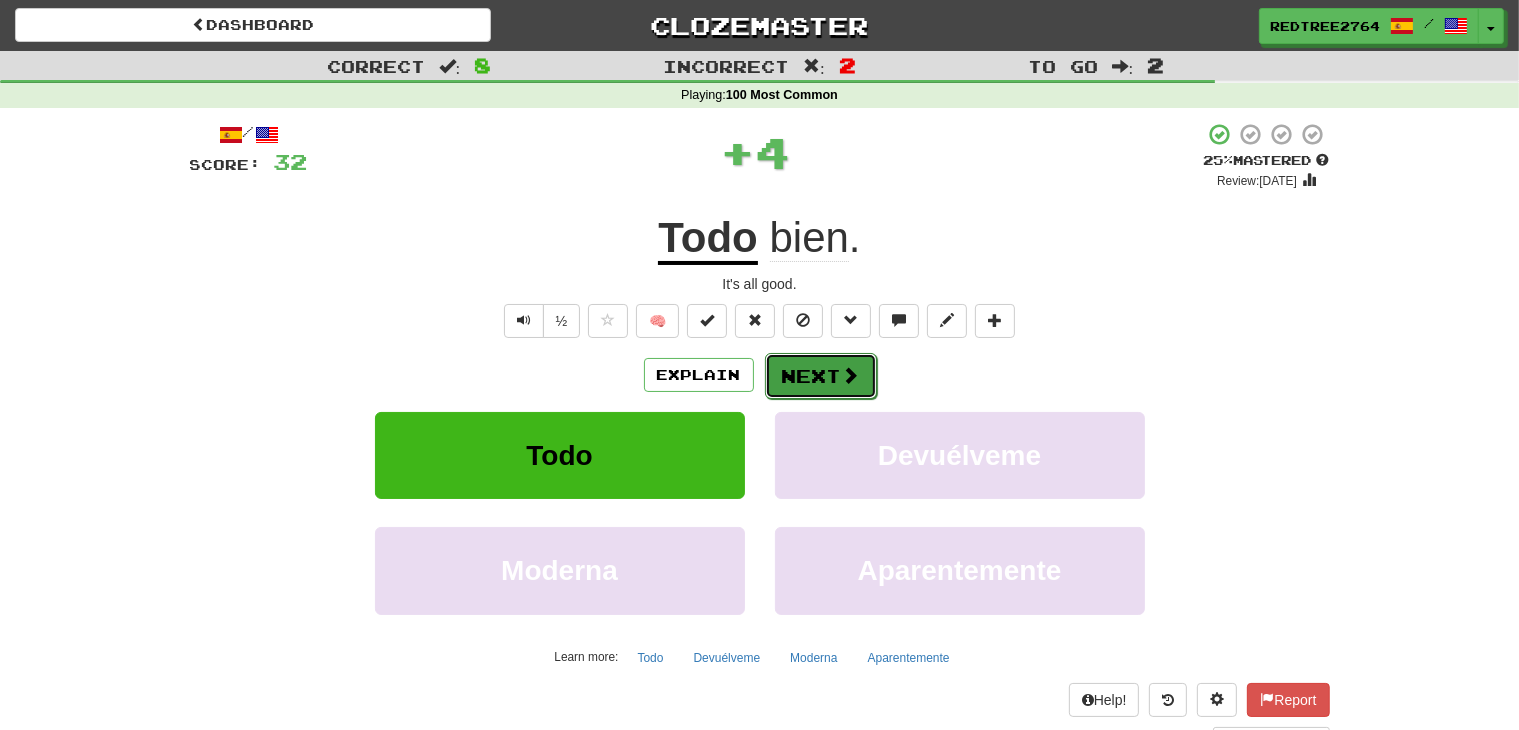 click on "Next" at bounding box center (821, 376) 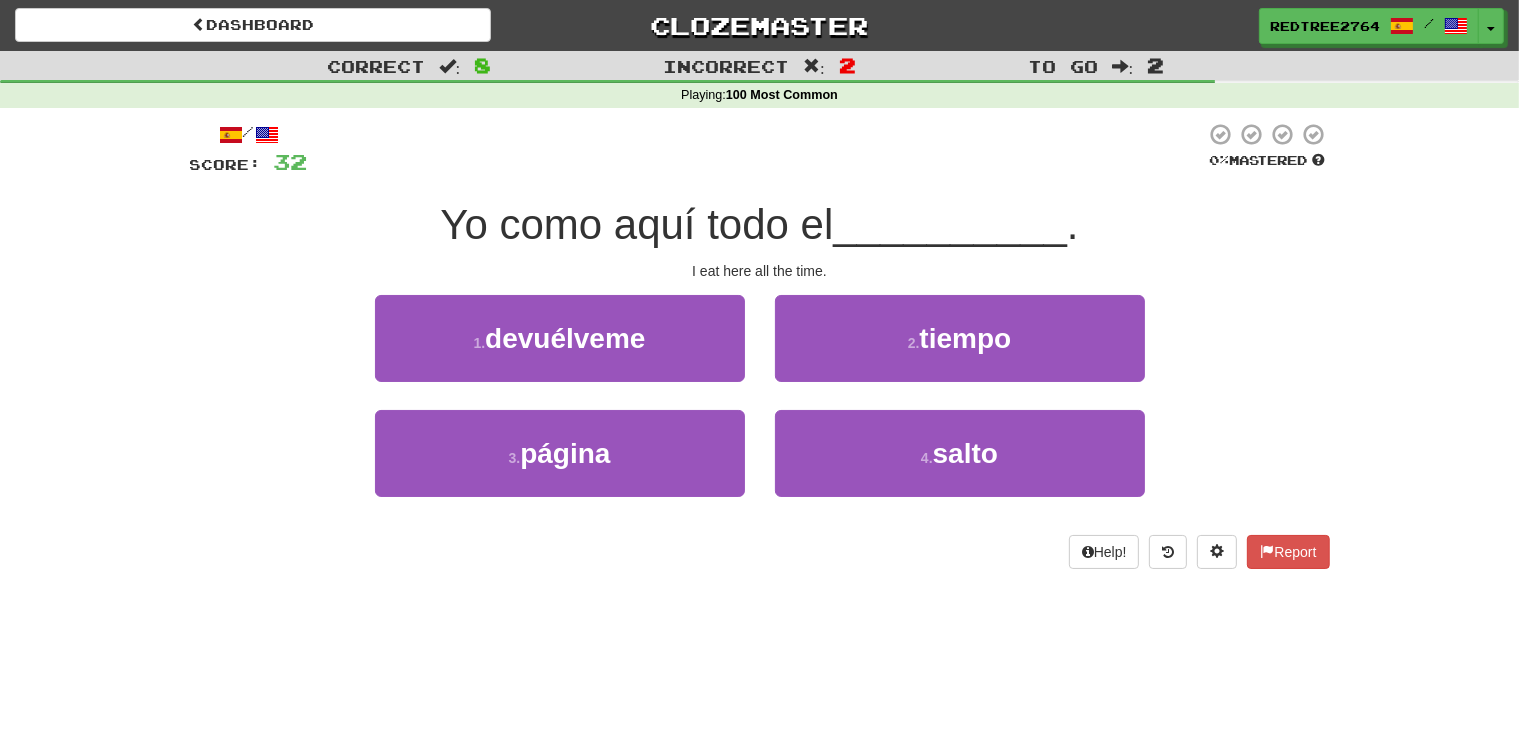 click on "2 .  tiempo" at bounding box center (960, 352) 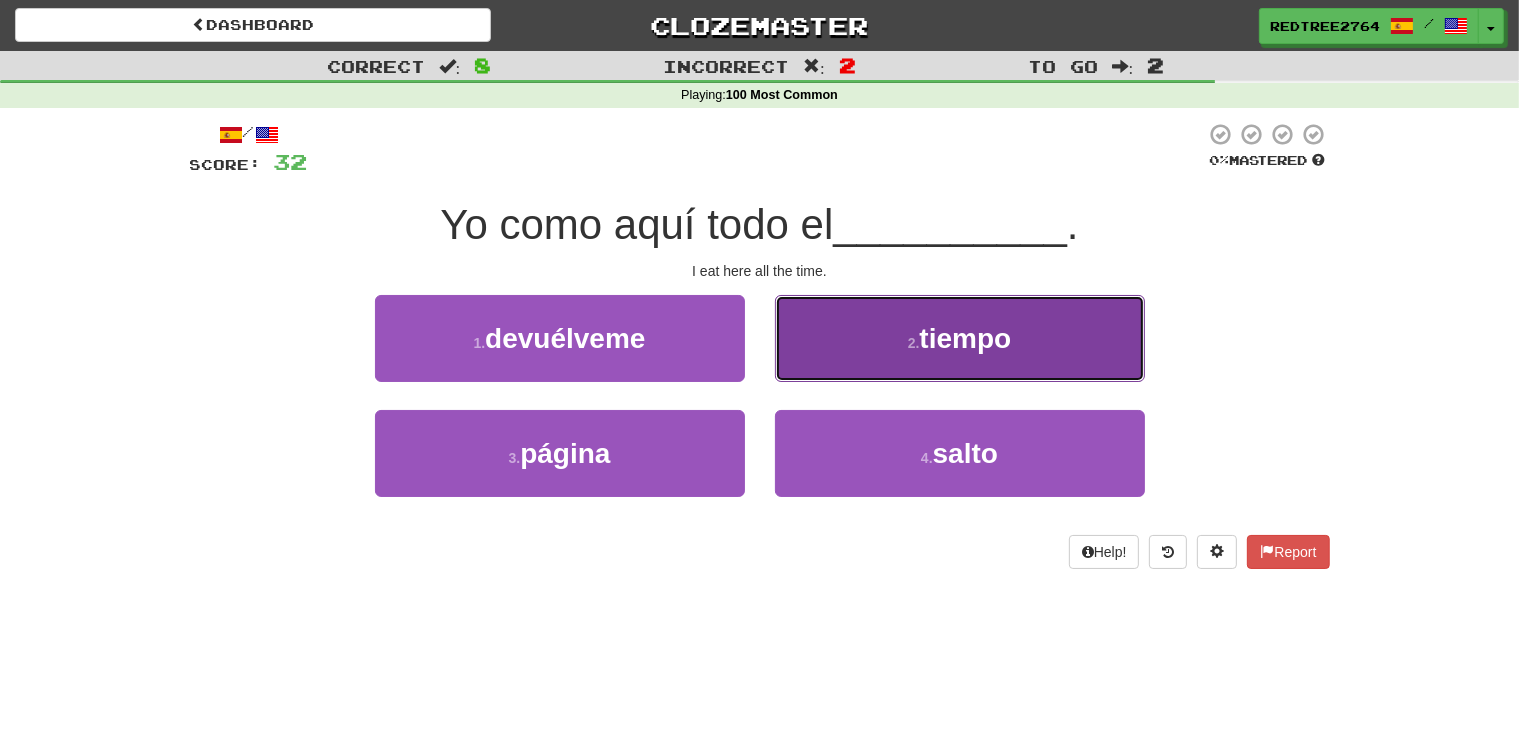click on "2 .  tiempo" at bounding box center [960, 338] 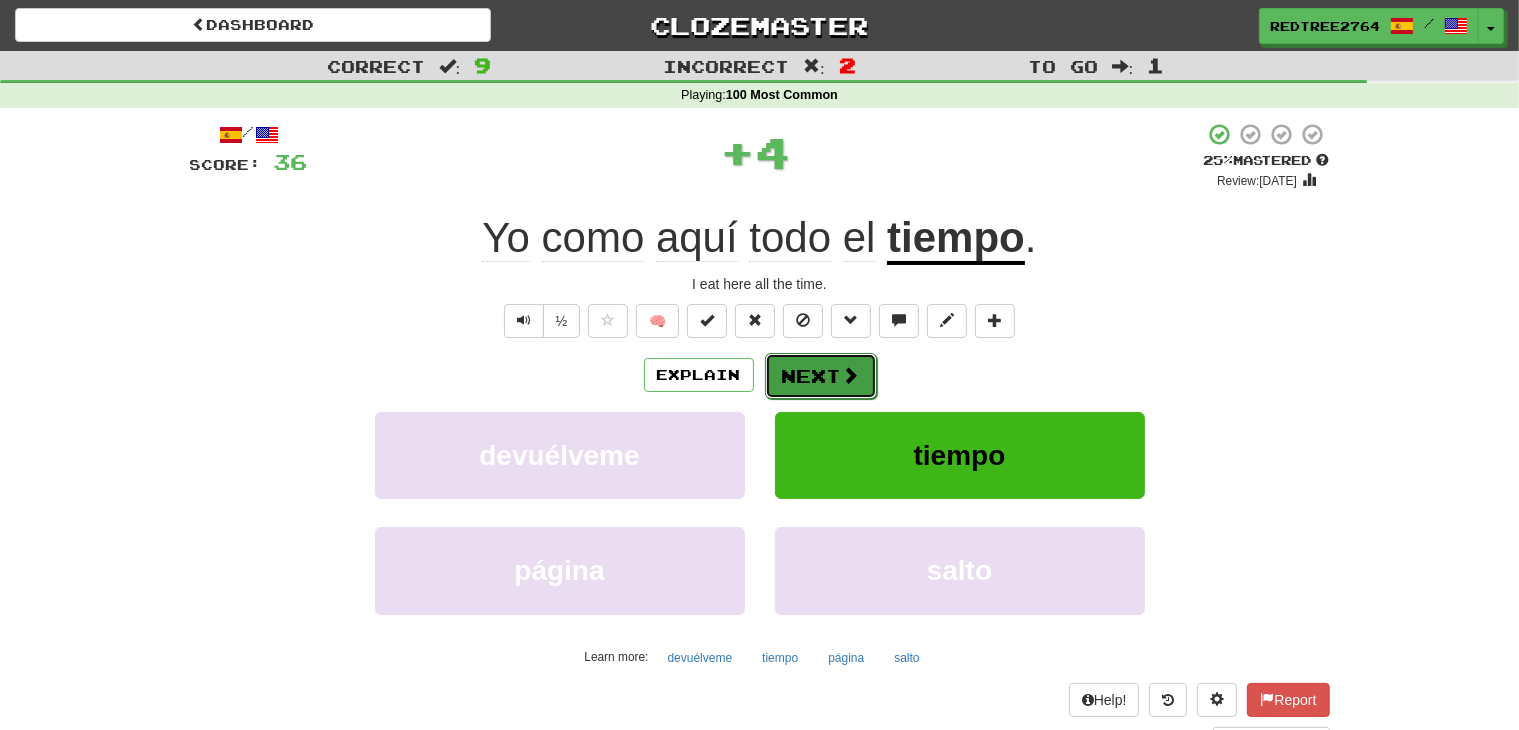 click on "Next" at bounding box center [821, 376] 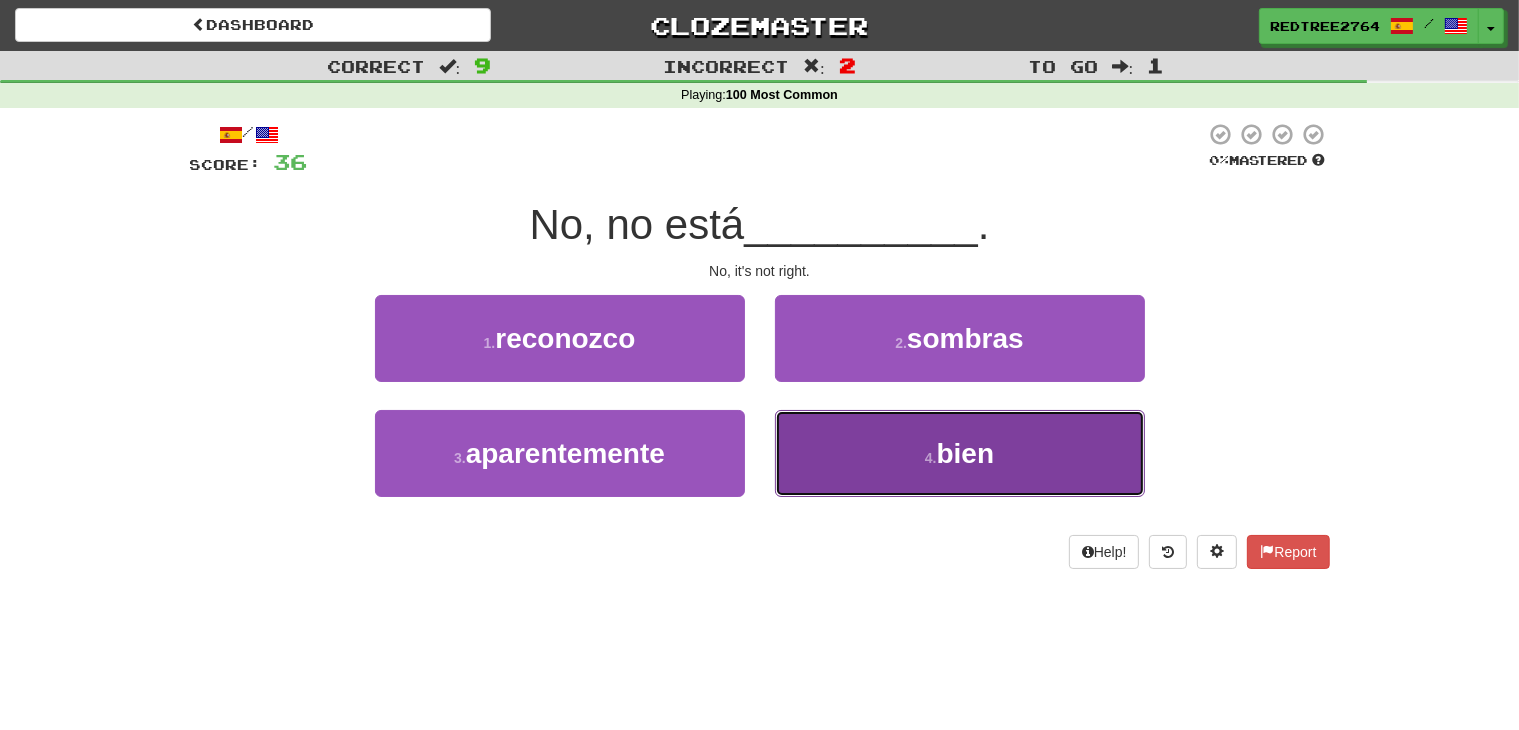 click on "4 .  bien" at bounding box center (960, 453) 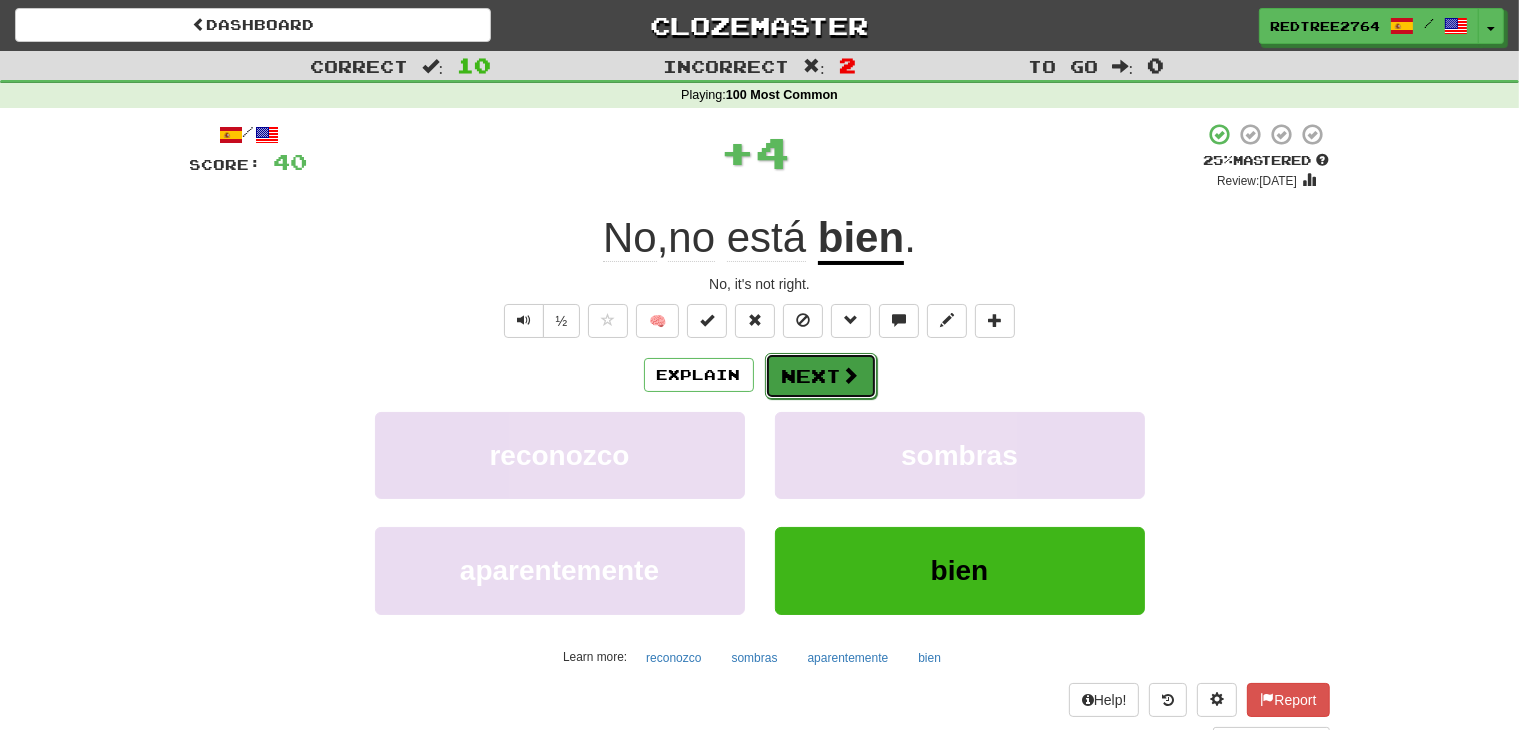 click on "Next" at bounding box center [821, 376] 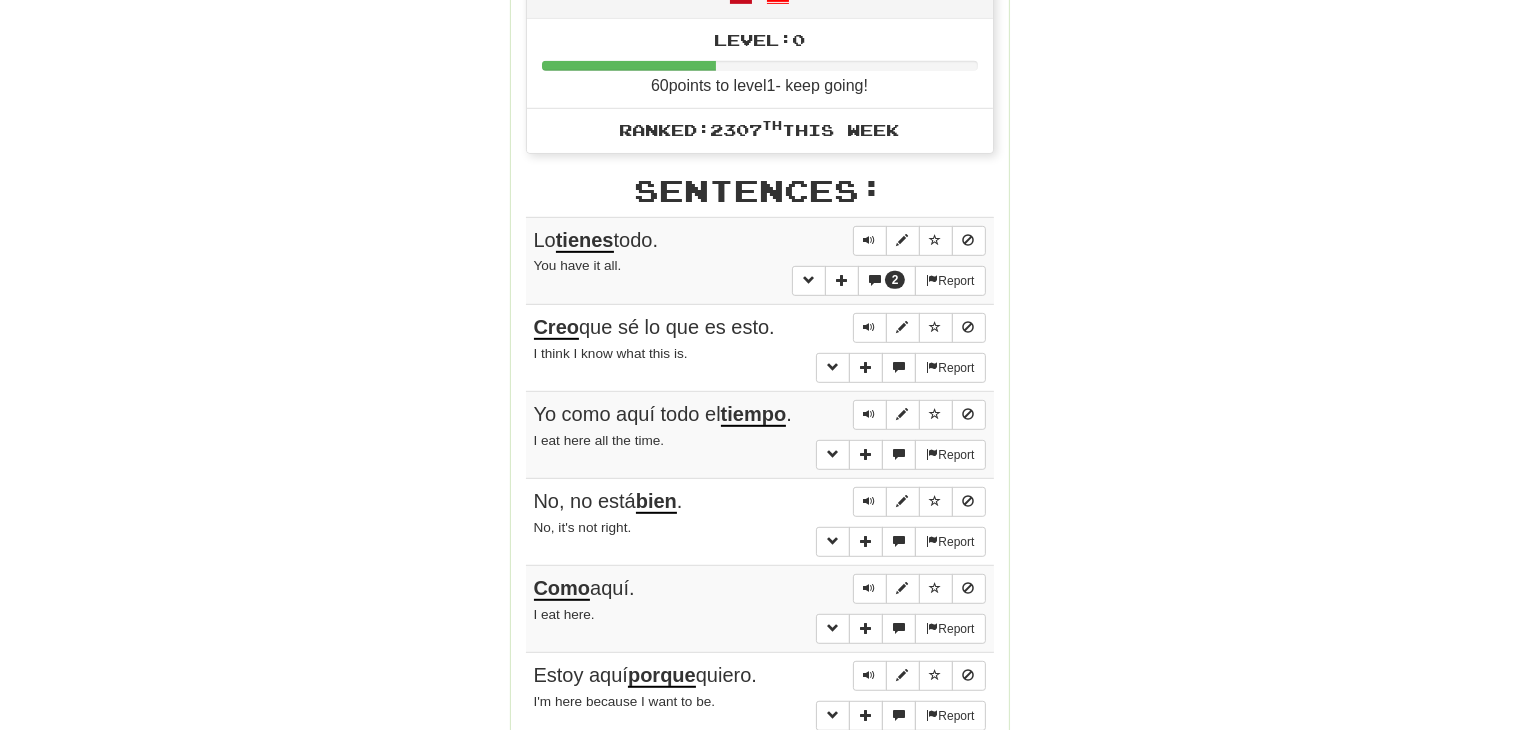 scroll, scrollTop: 1102, scrollLeft: 0, axis: vertical 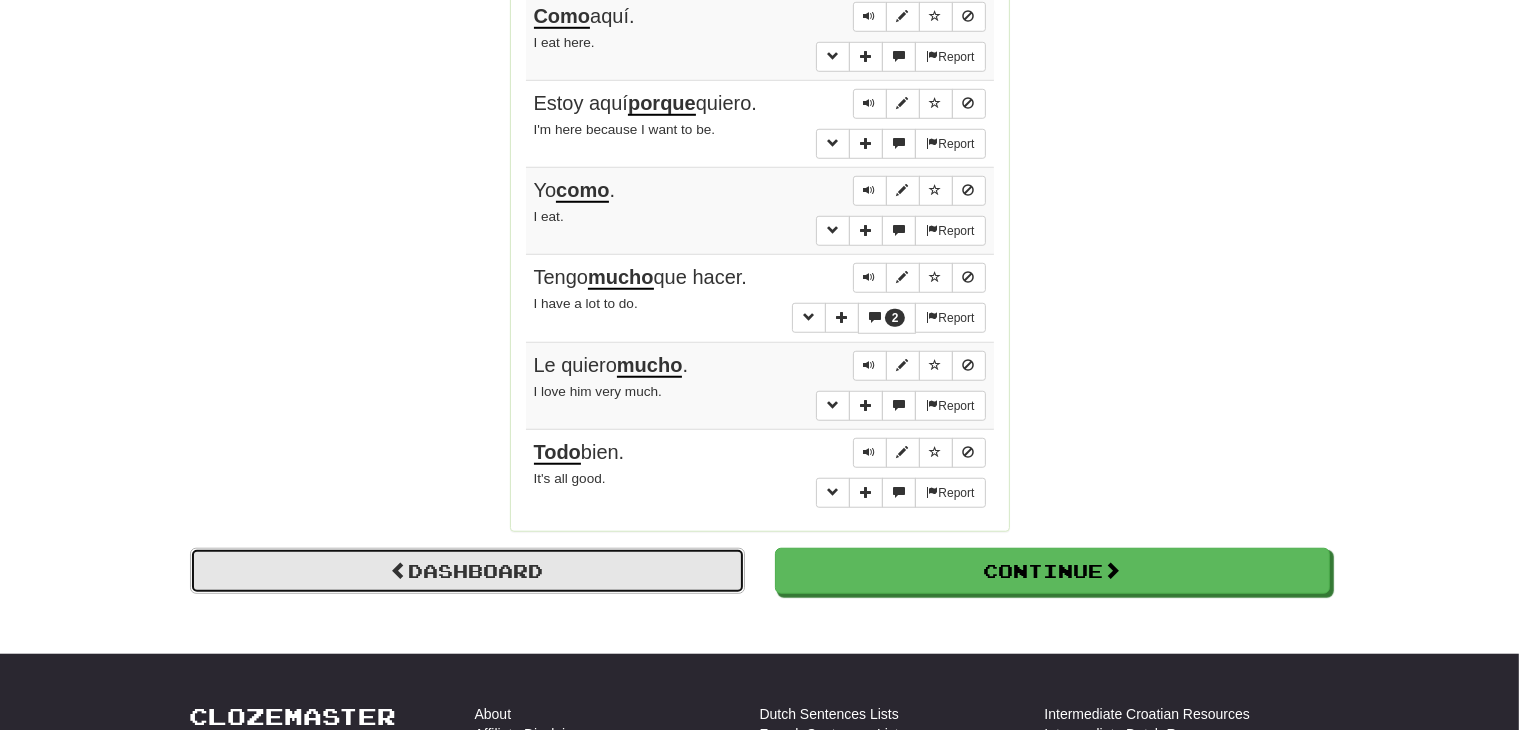 click on "Dashboard" at bounding box center (467, 571) 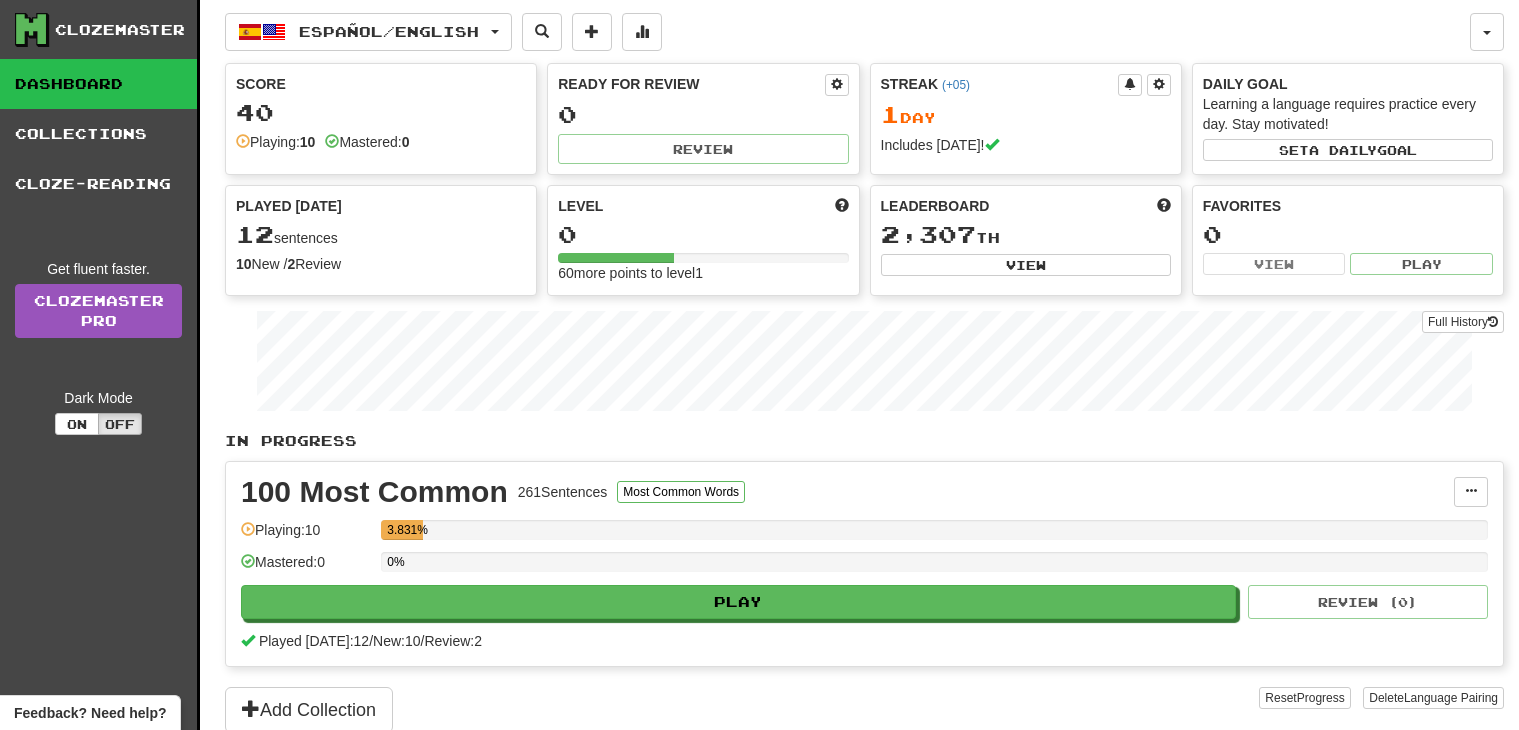 scroll, scrollTop: 0, scrollLeft: 0, axis: both 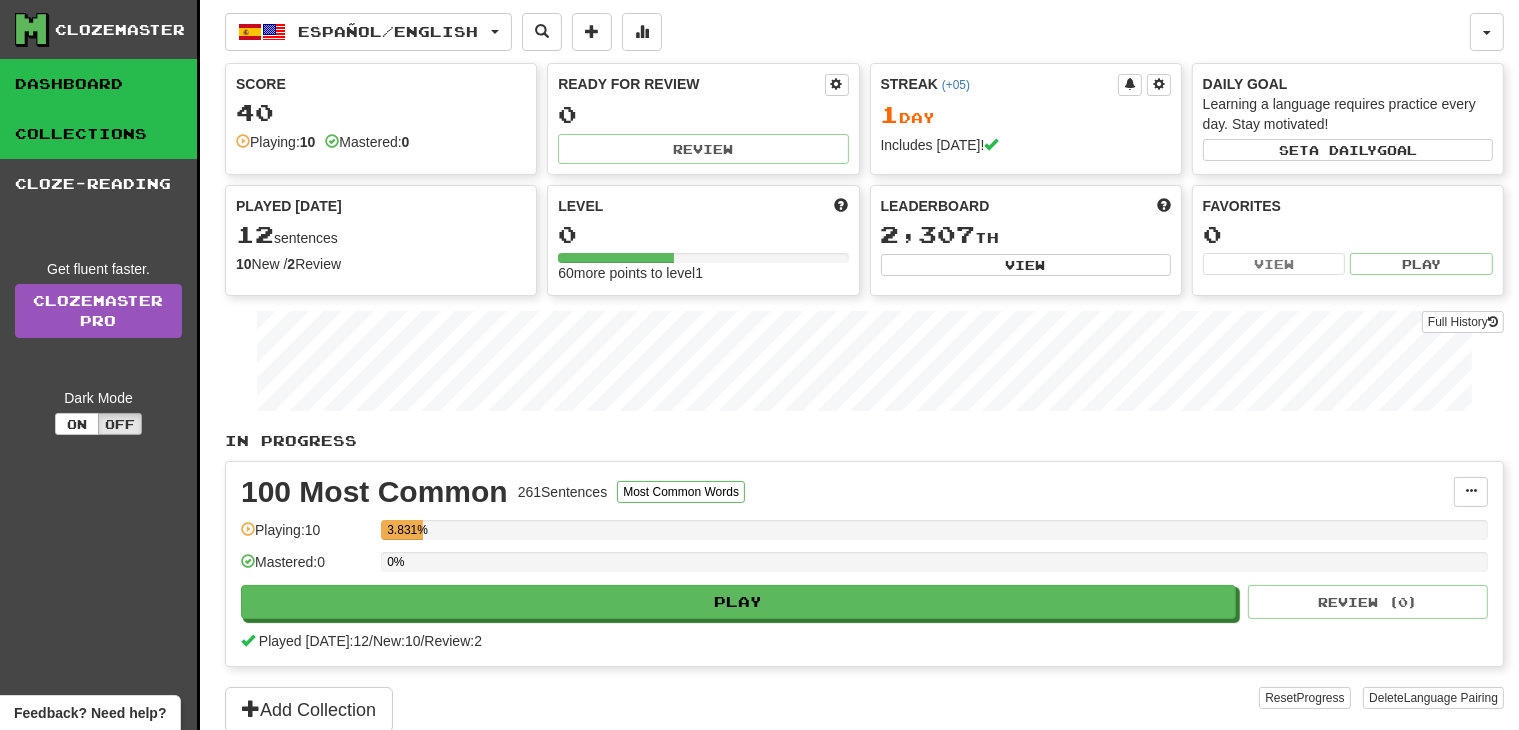 click on "Collections" at bounding box center (98, 134) 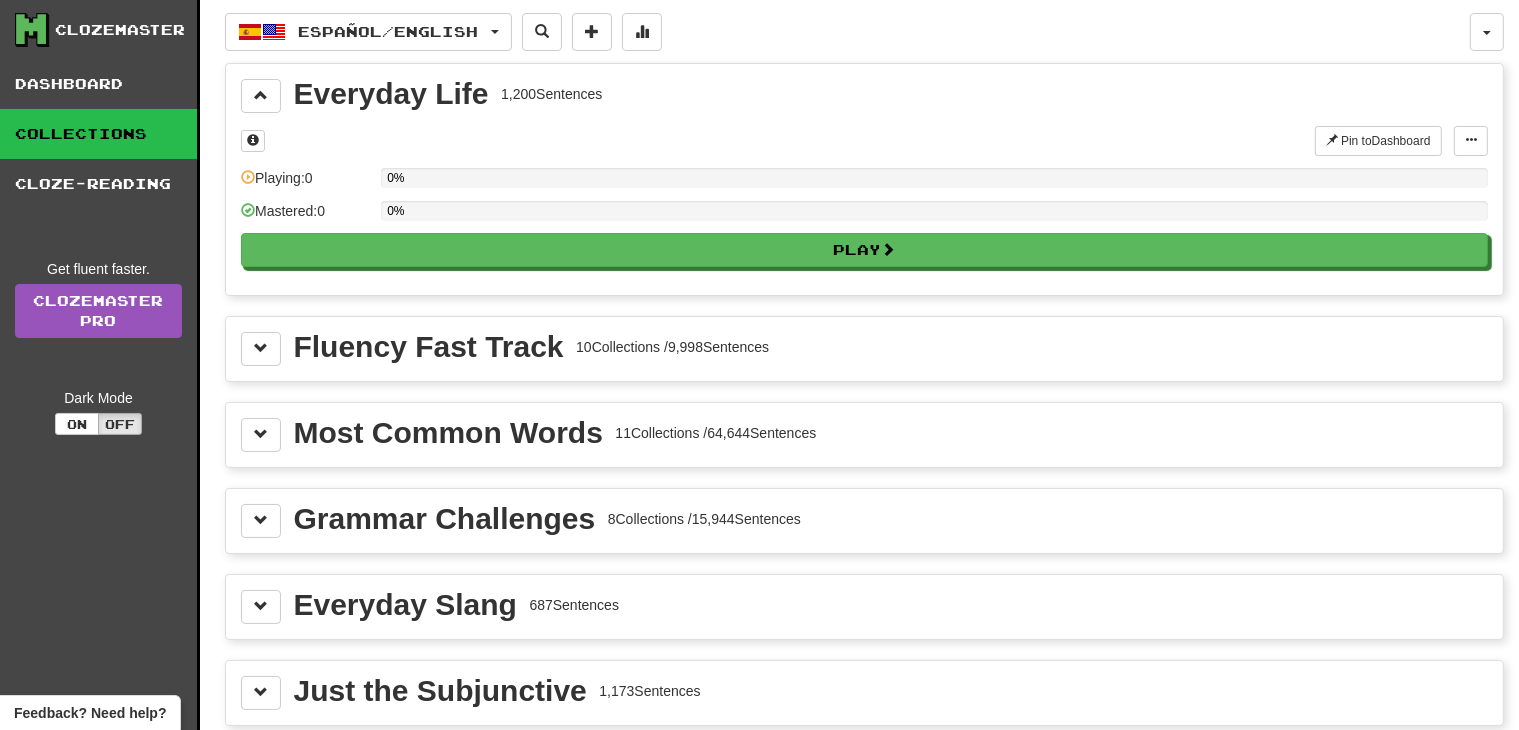 click on "Grammar Challenges 8  Collections /  15,944  Sentences" at bounding box center (864, 521) 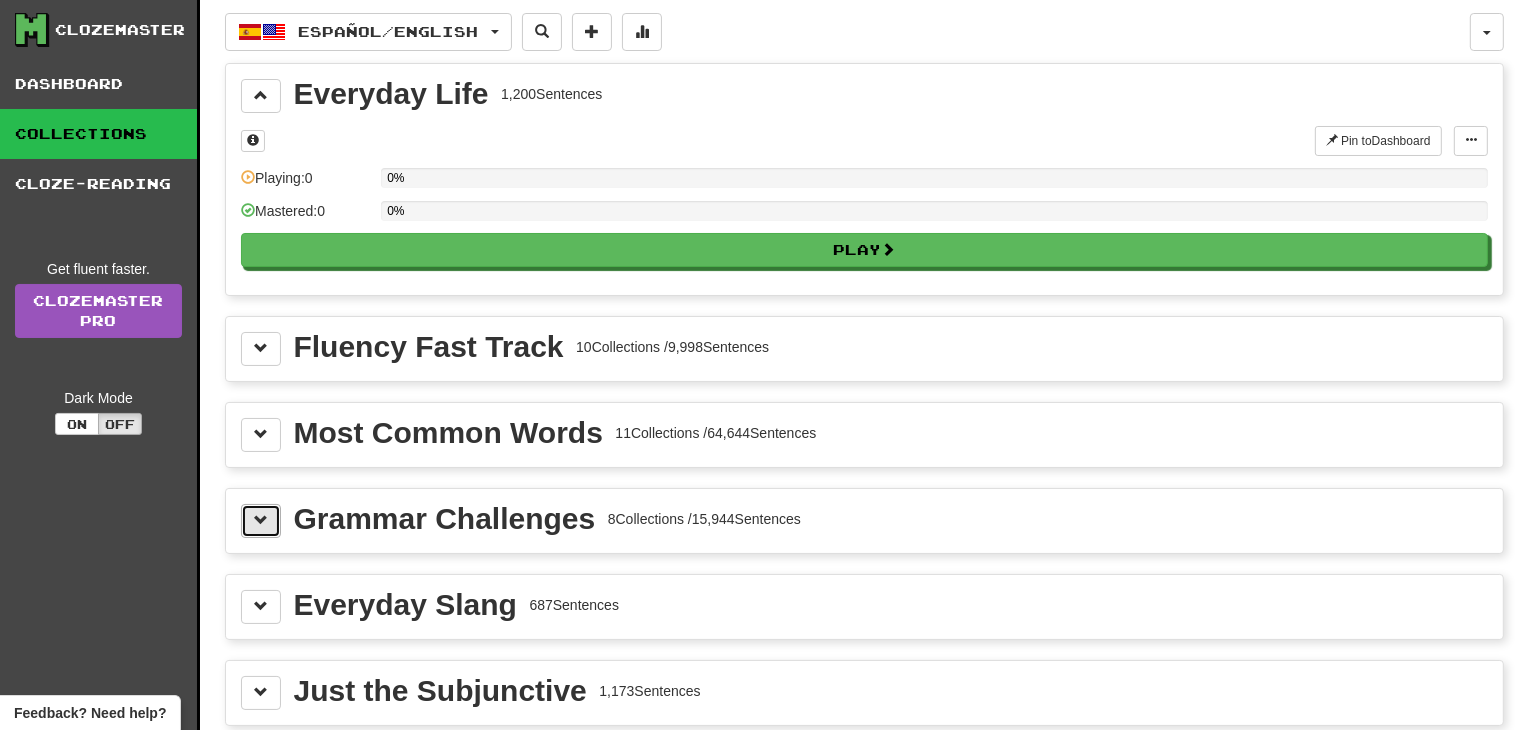 click at bounding box center [261, 521] 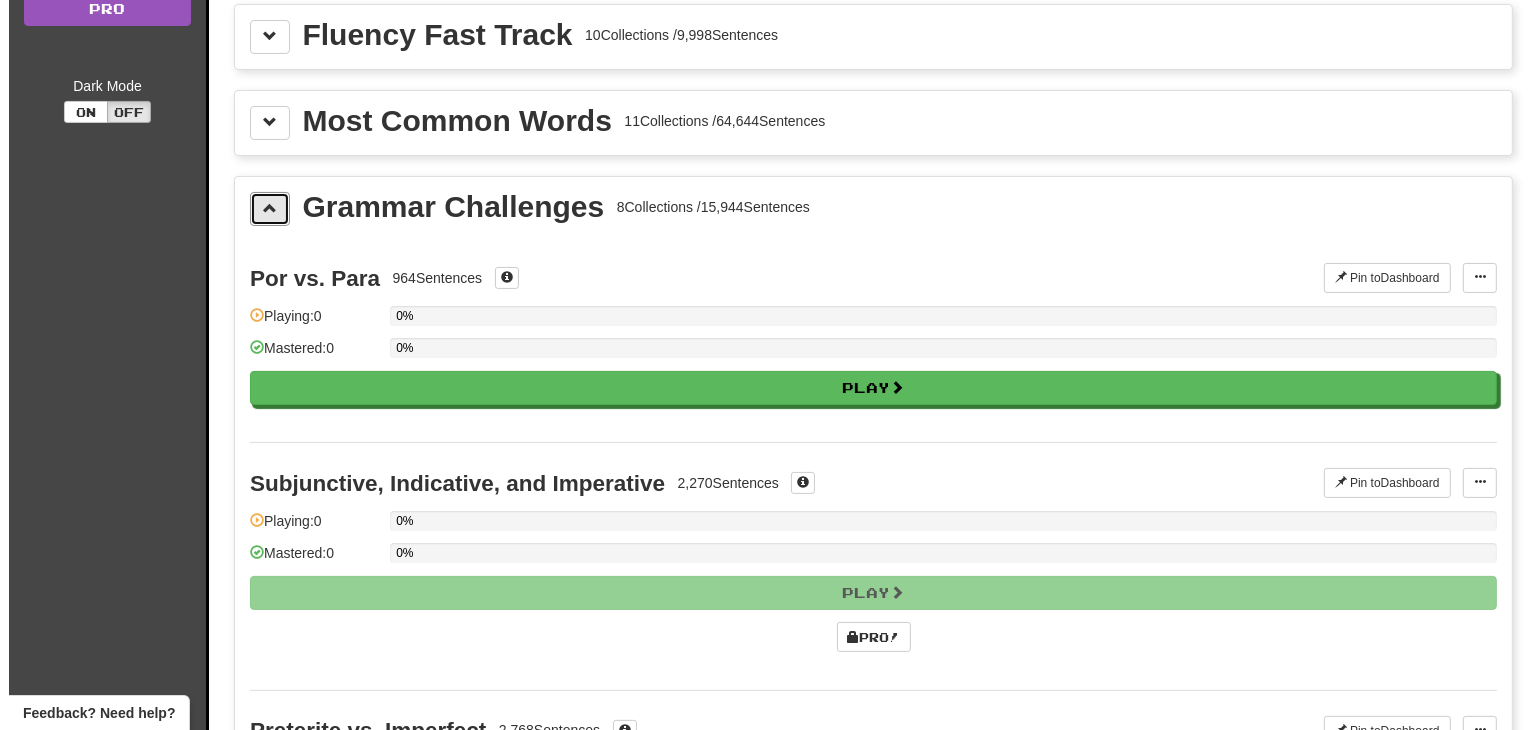 scroll, scrollTop: 344, scrollLeft: 0, axis: vertical 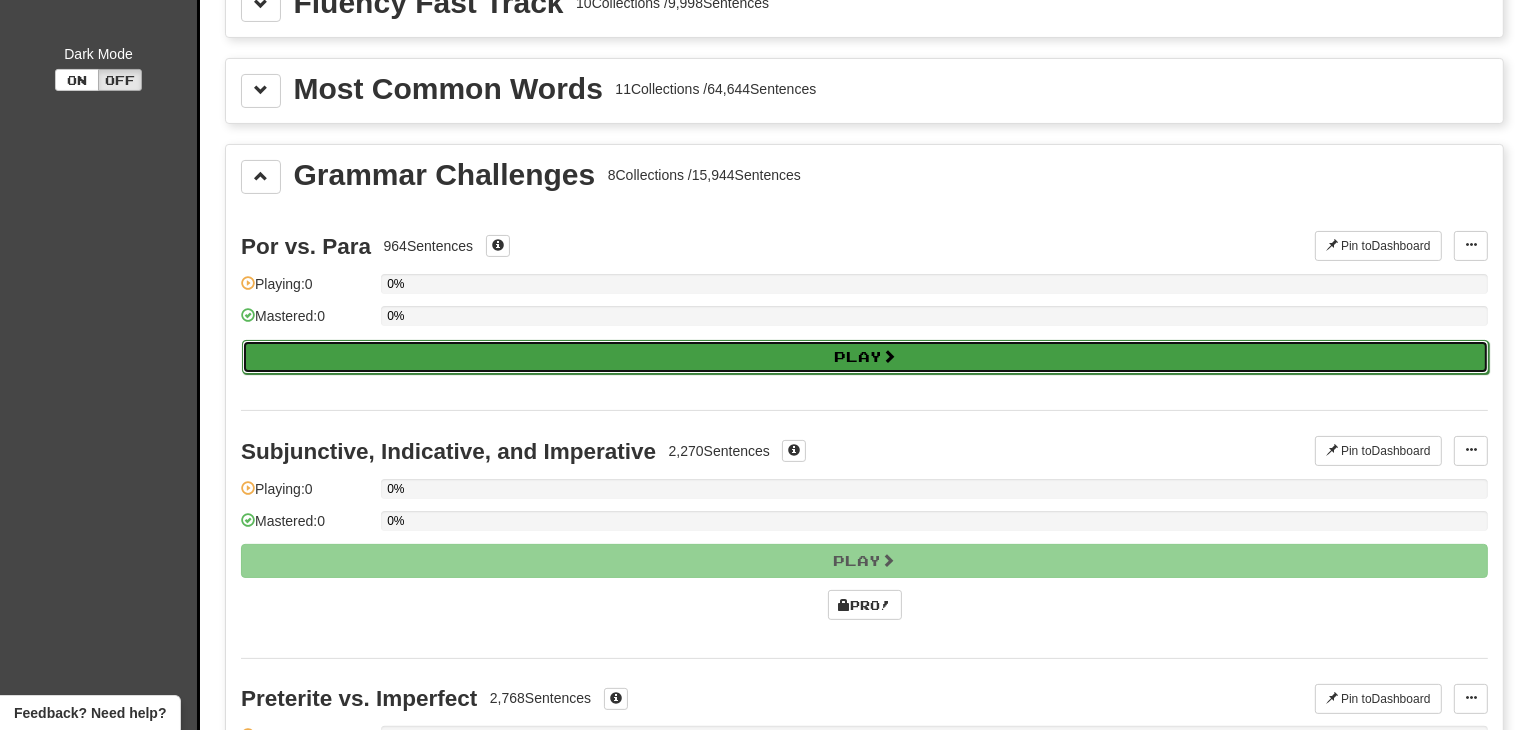 click on "Play" at bounding box center (865, 357) 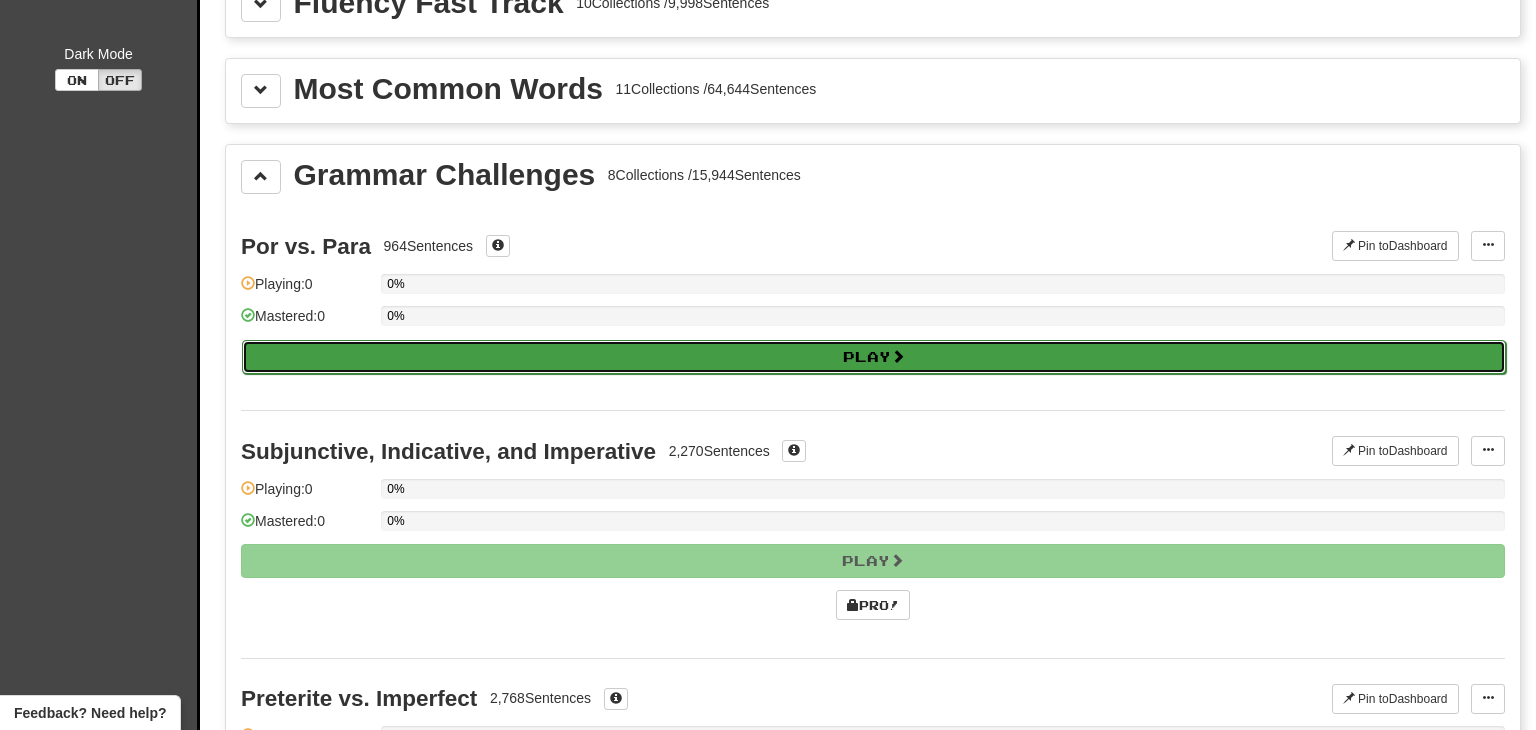 select on "**" 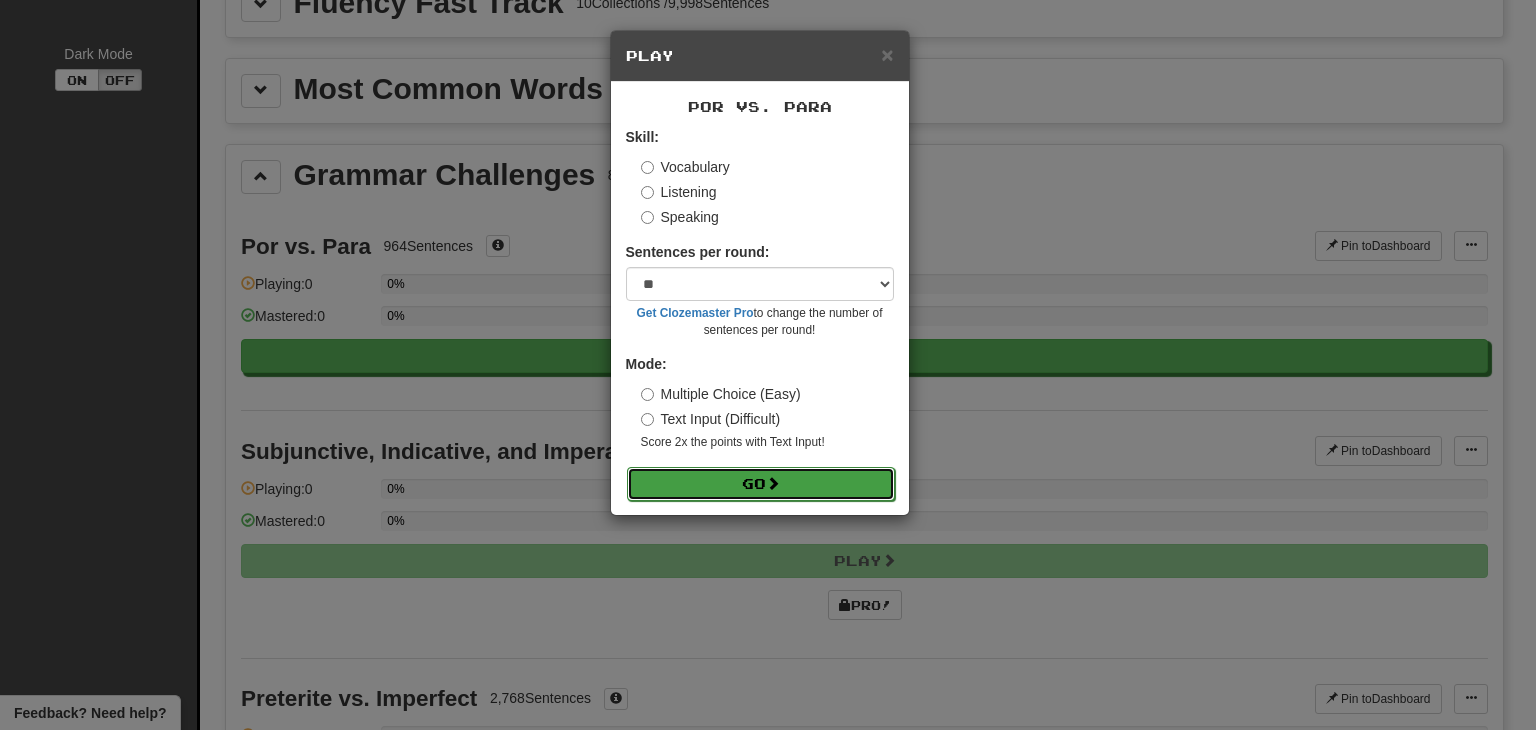 click on "Go" at bounding box center (761, 484) 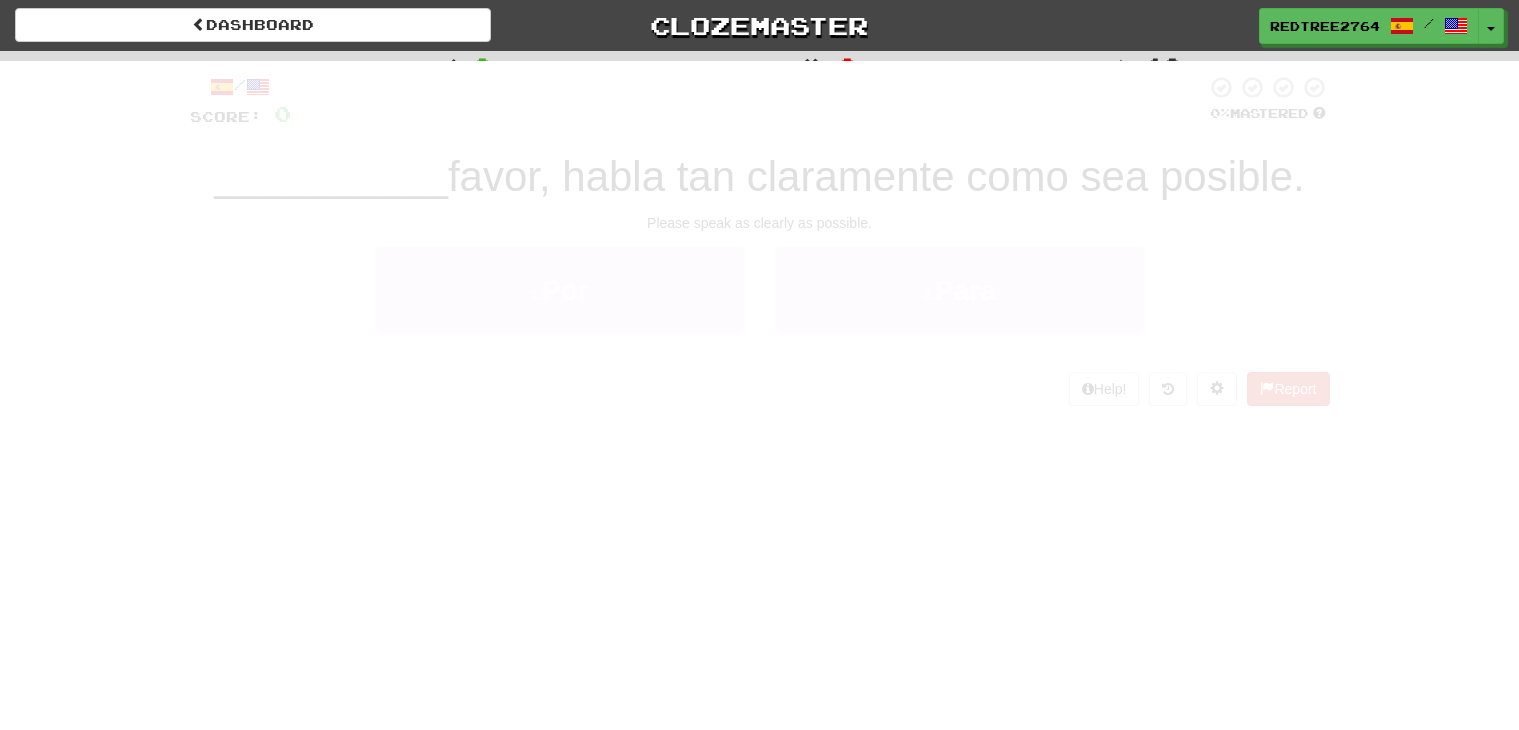 scroll, scrollTop: 0, scrollLeft: 0, axis: both 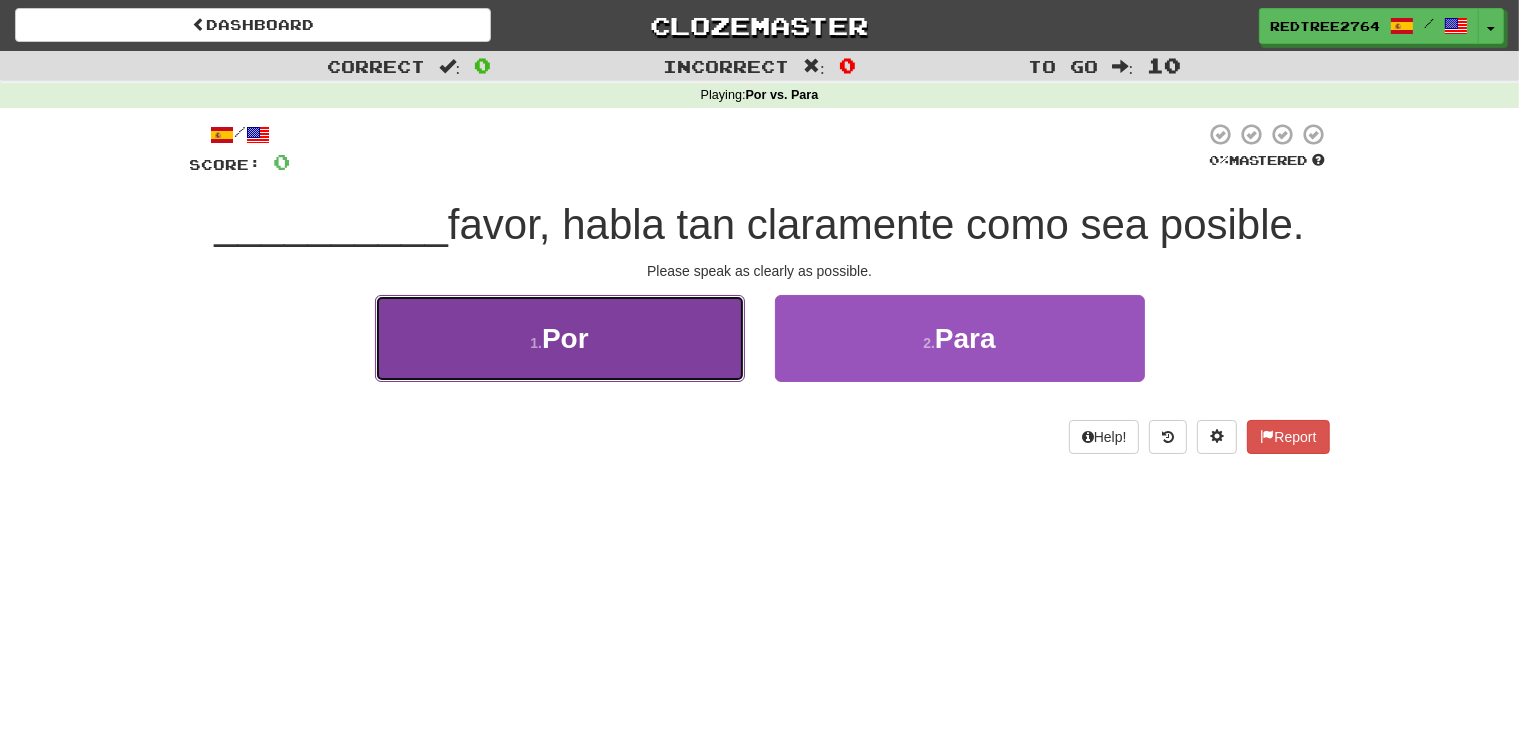 click on "1 .  Por" at bounding box center [560, 338] 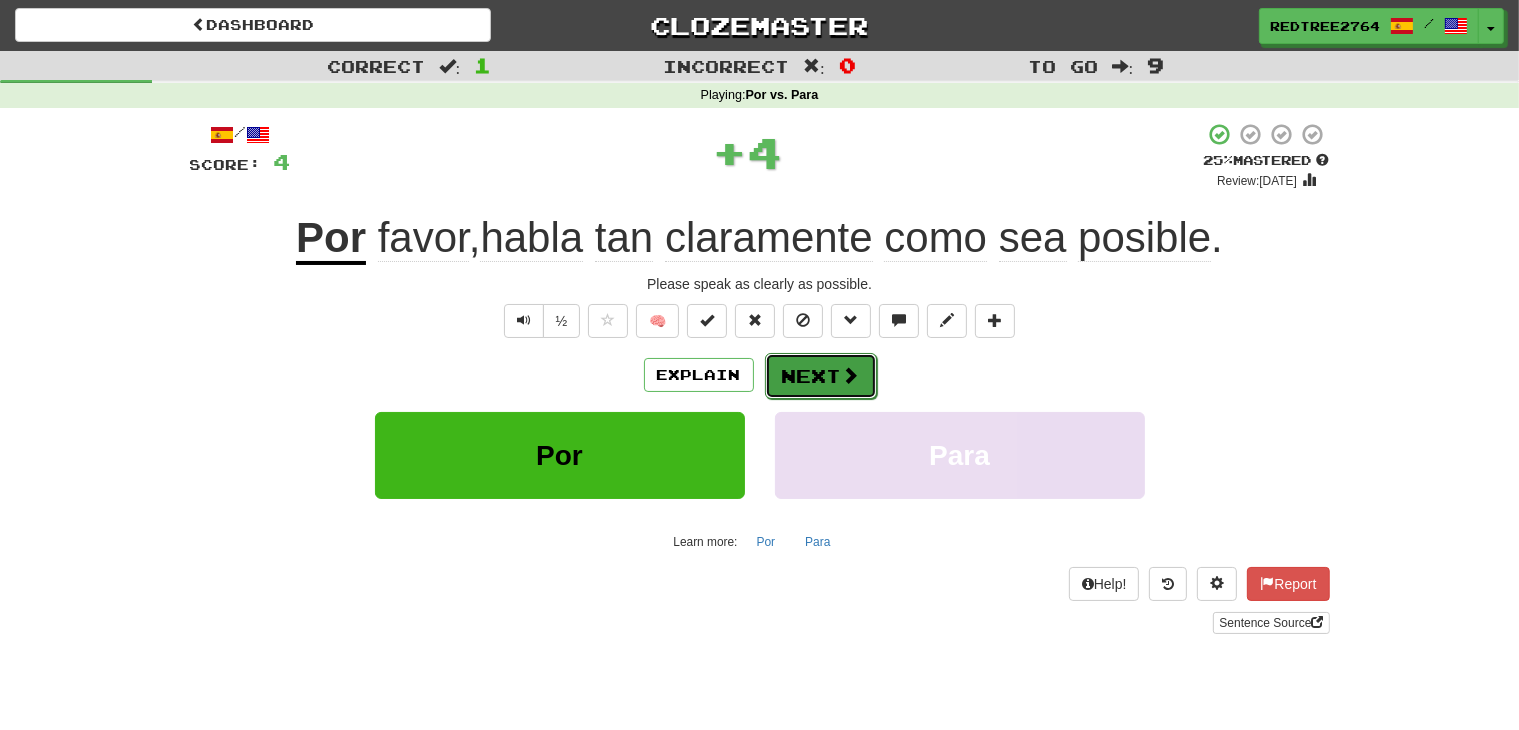 click on "Next" at bounding box center (821, 376) 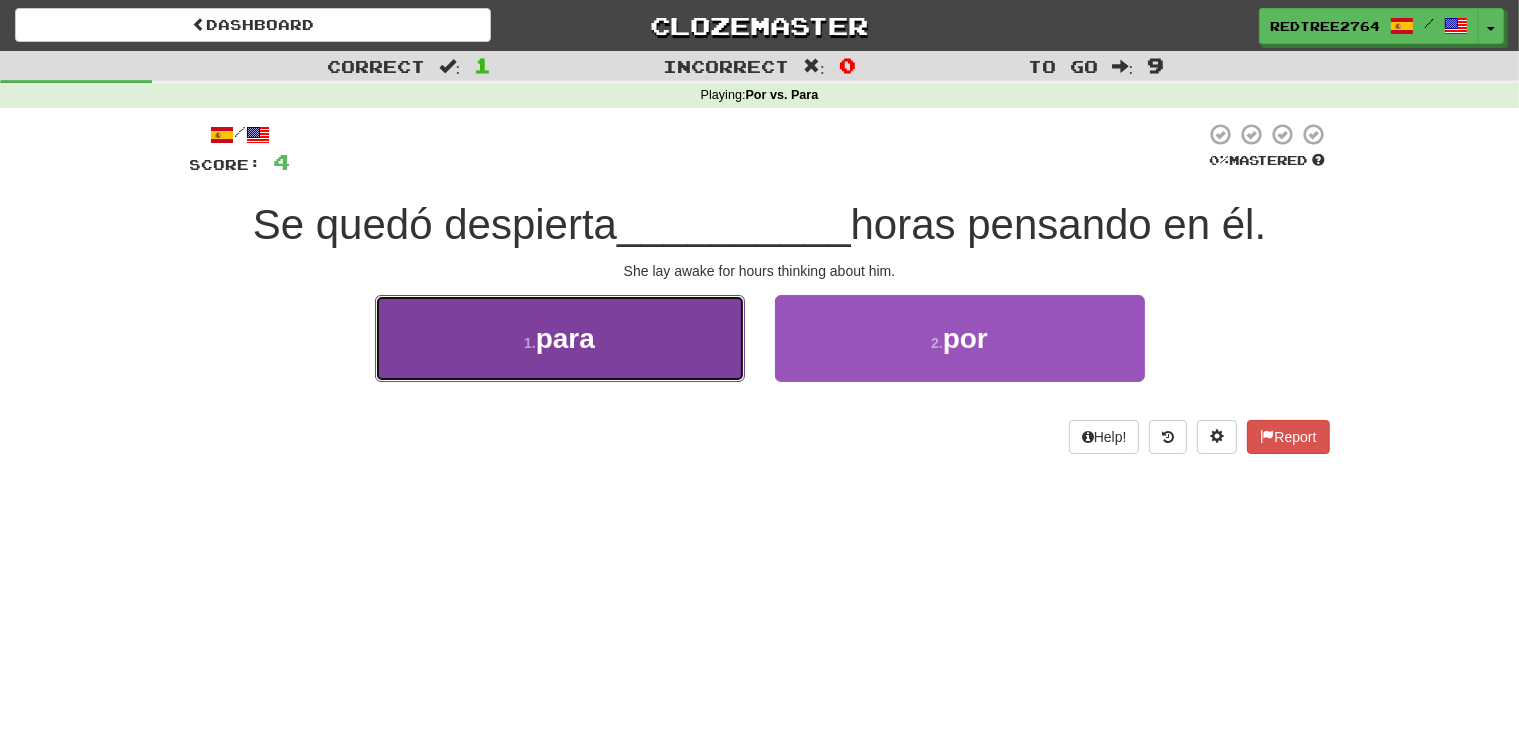 click on "1 .  para" at bounding box center [560, 338] 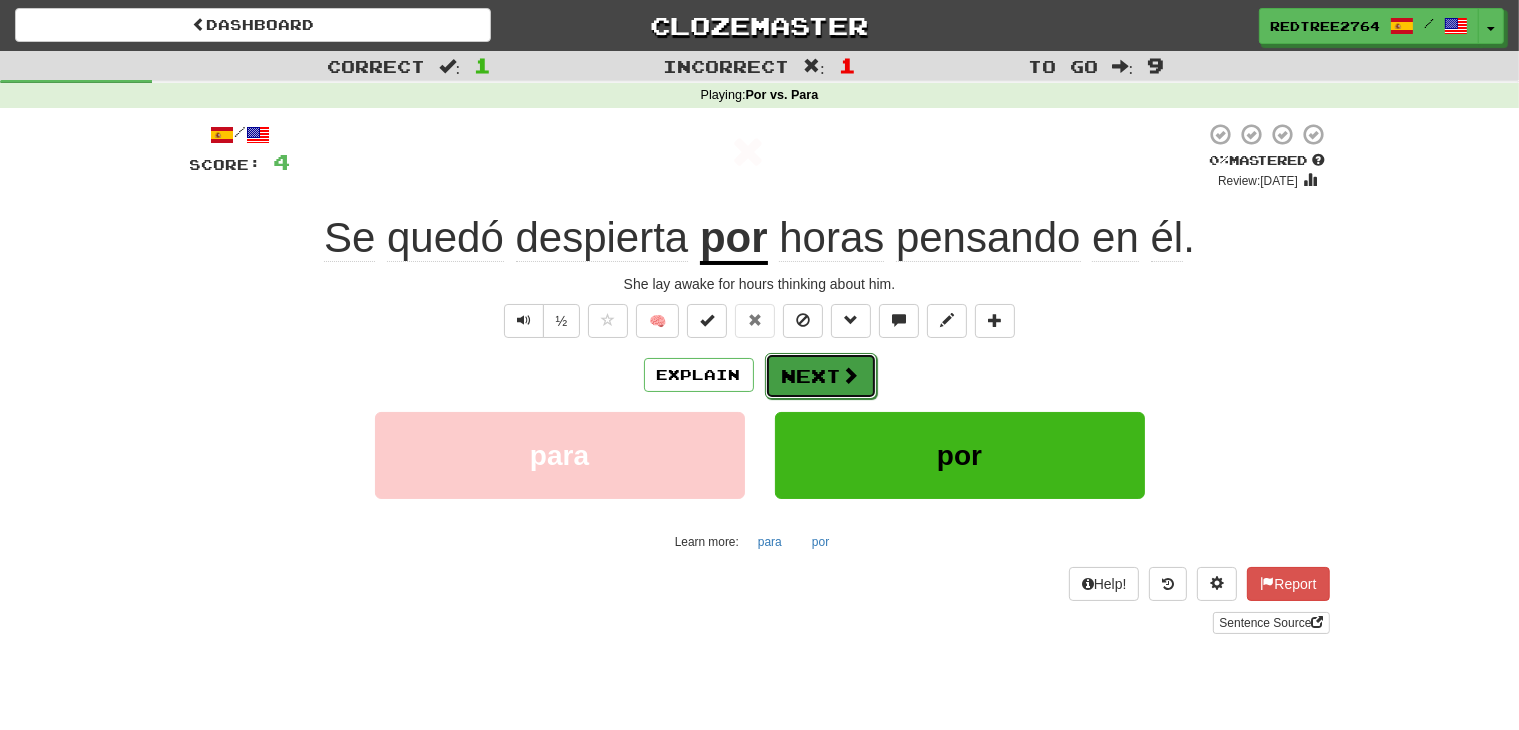 click on "Next" at bounding box center (821, 376) 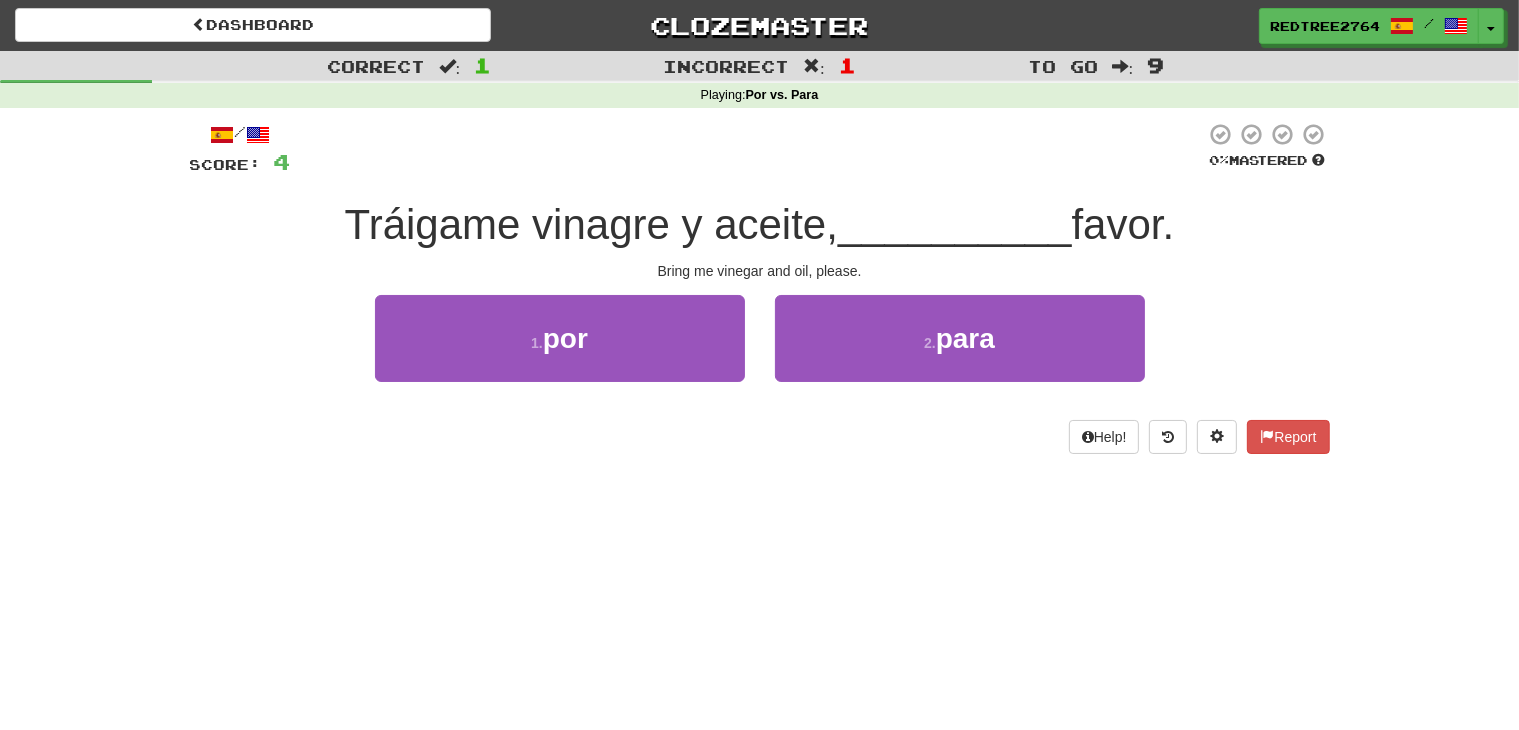 click on "1 .  por" at bounding box center (560, 352) 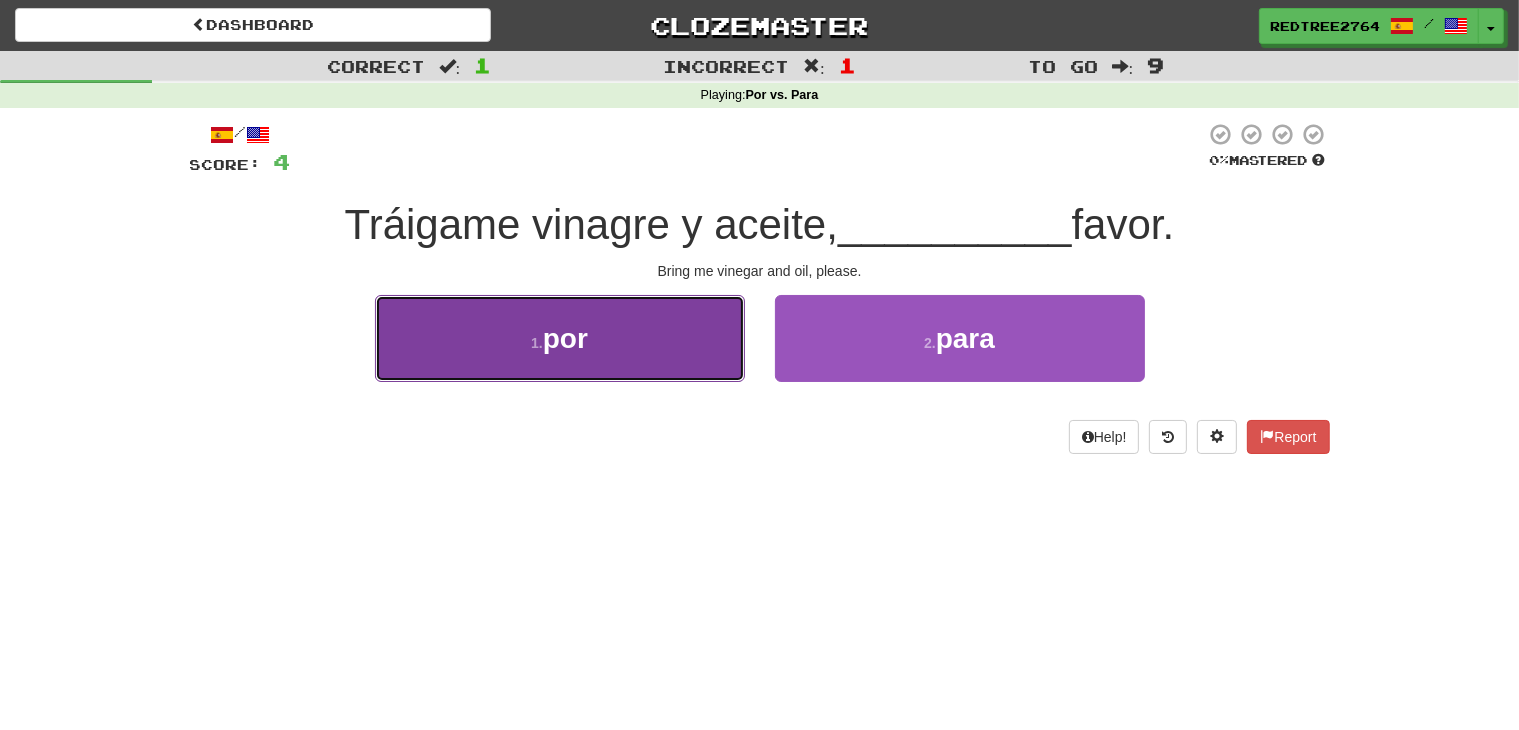 click on "1 .  por" at bounding box center [560, 338] 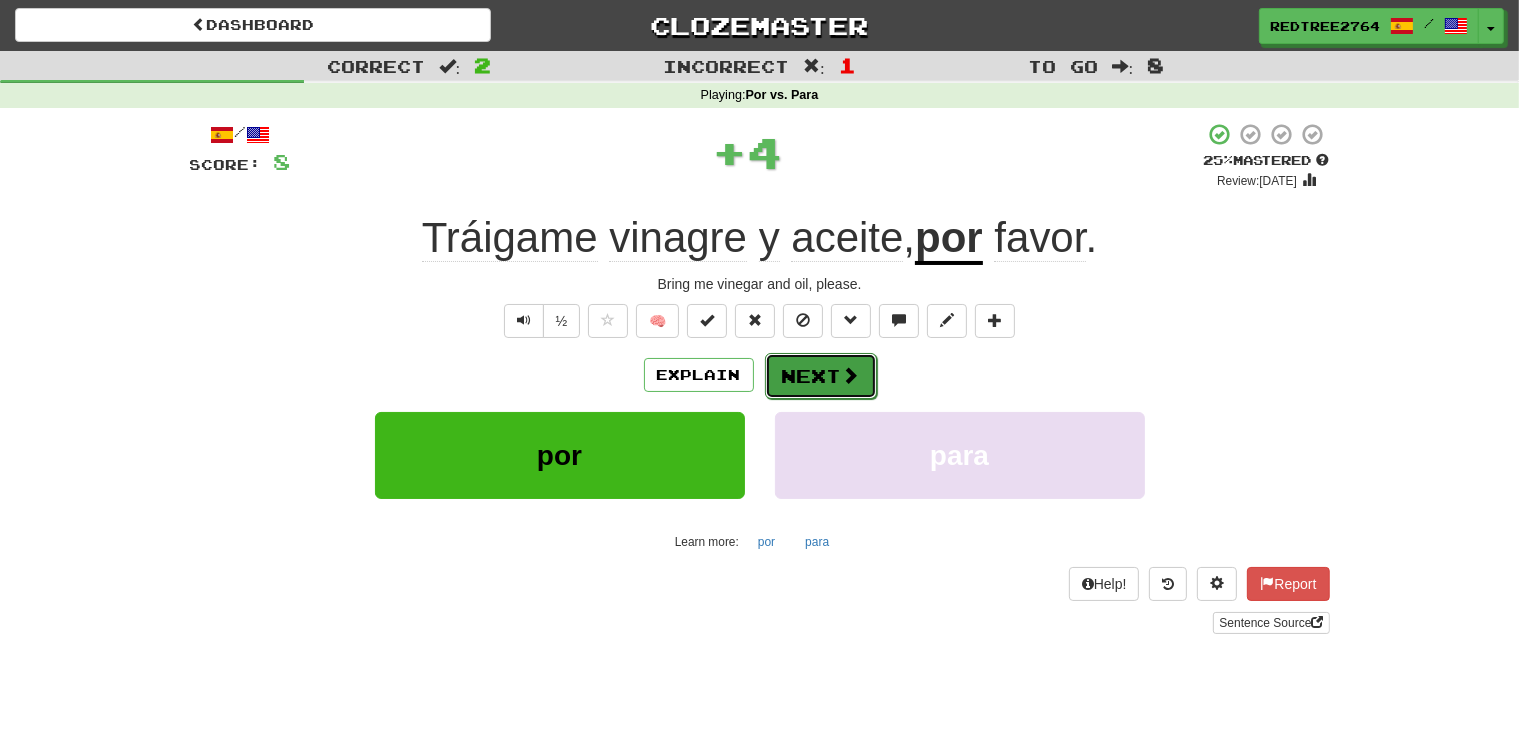 click on "Next" at bounding box center (821, 376) 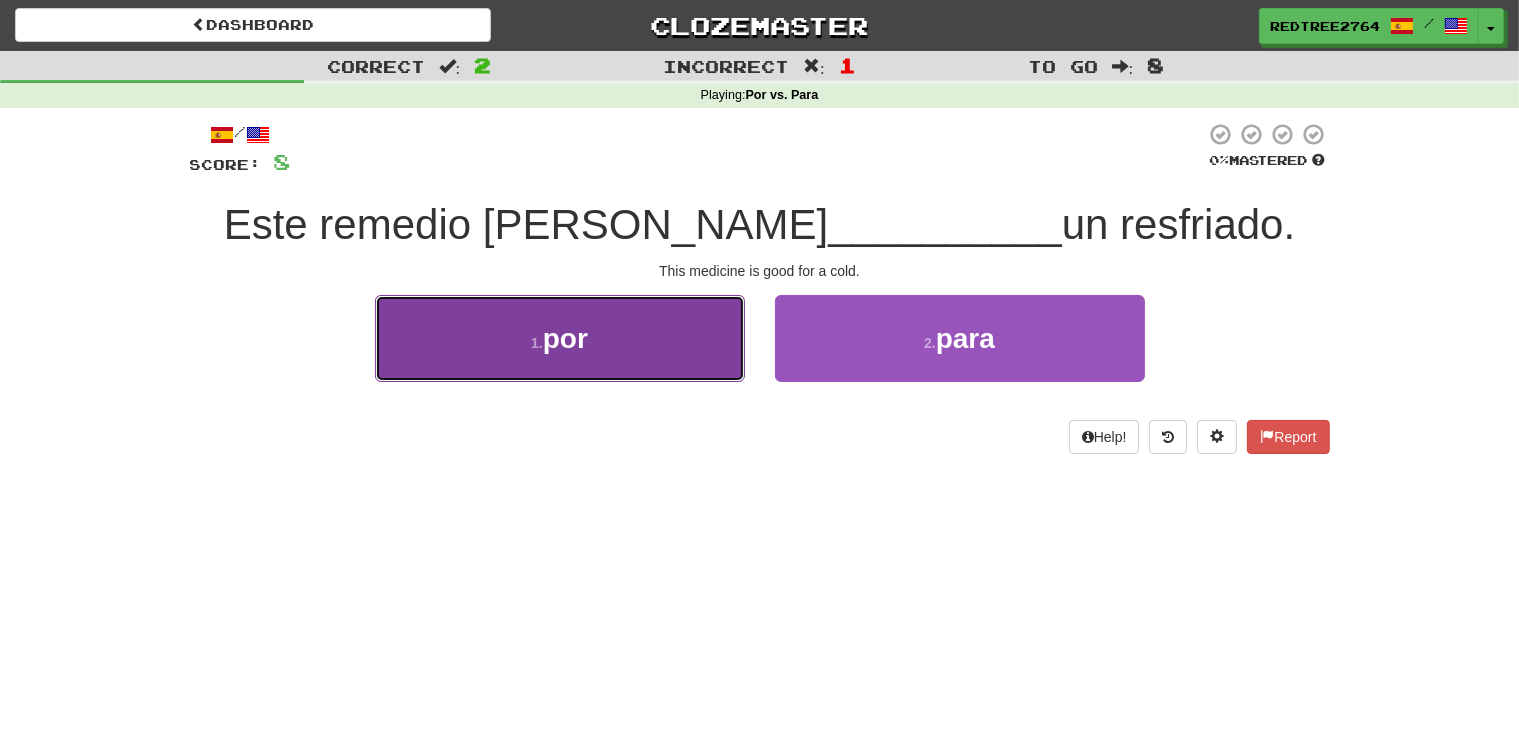 click on "1 .  por" at bounding box center (560, 338) 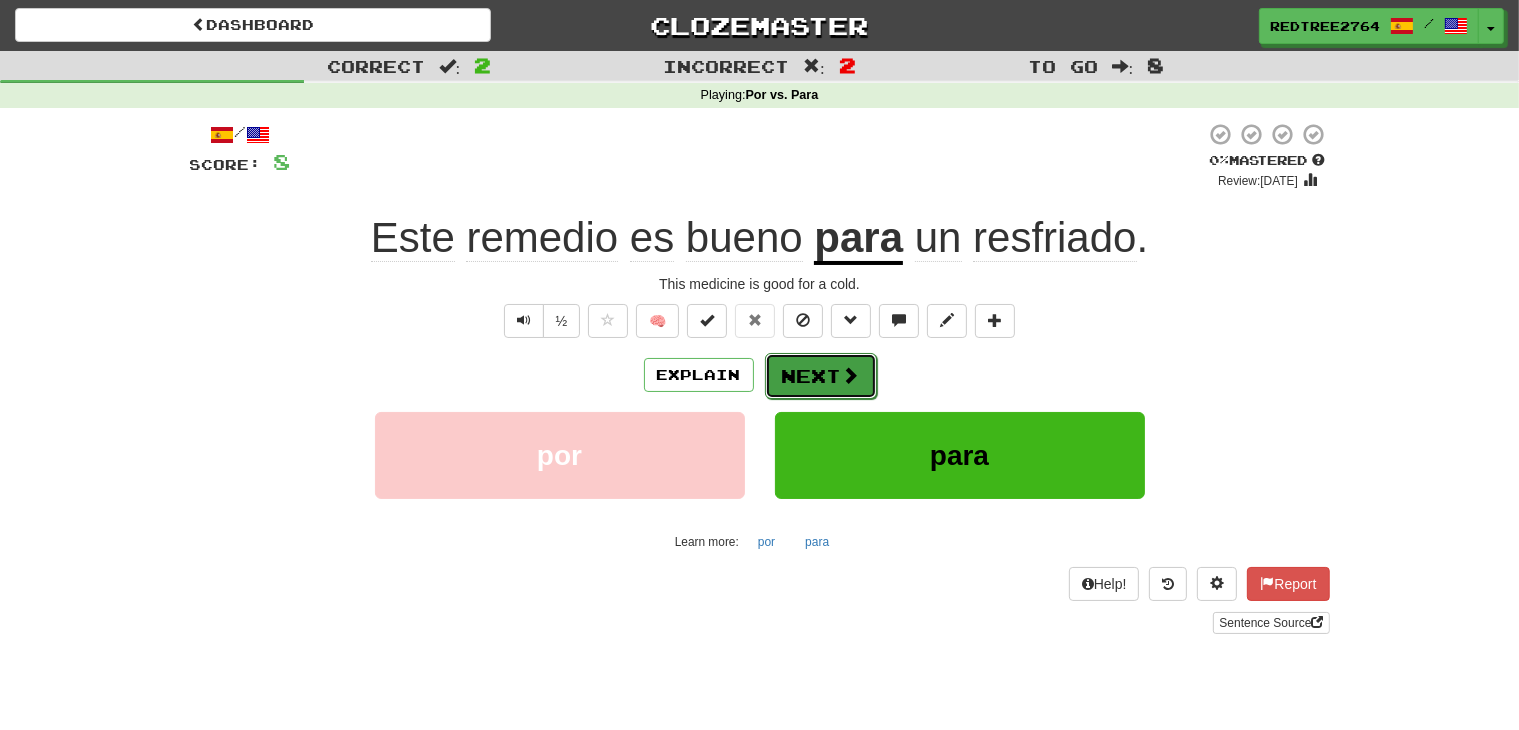 click on "Next" at bounding box center [821, 376] 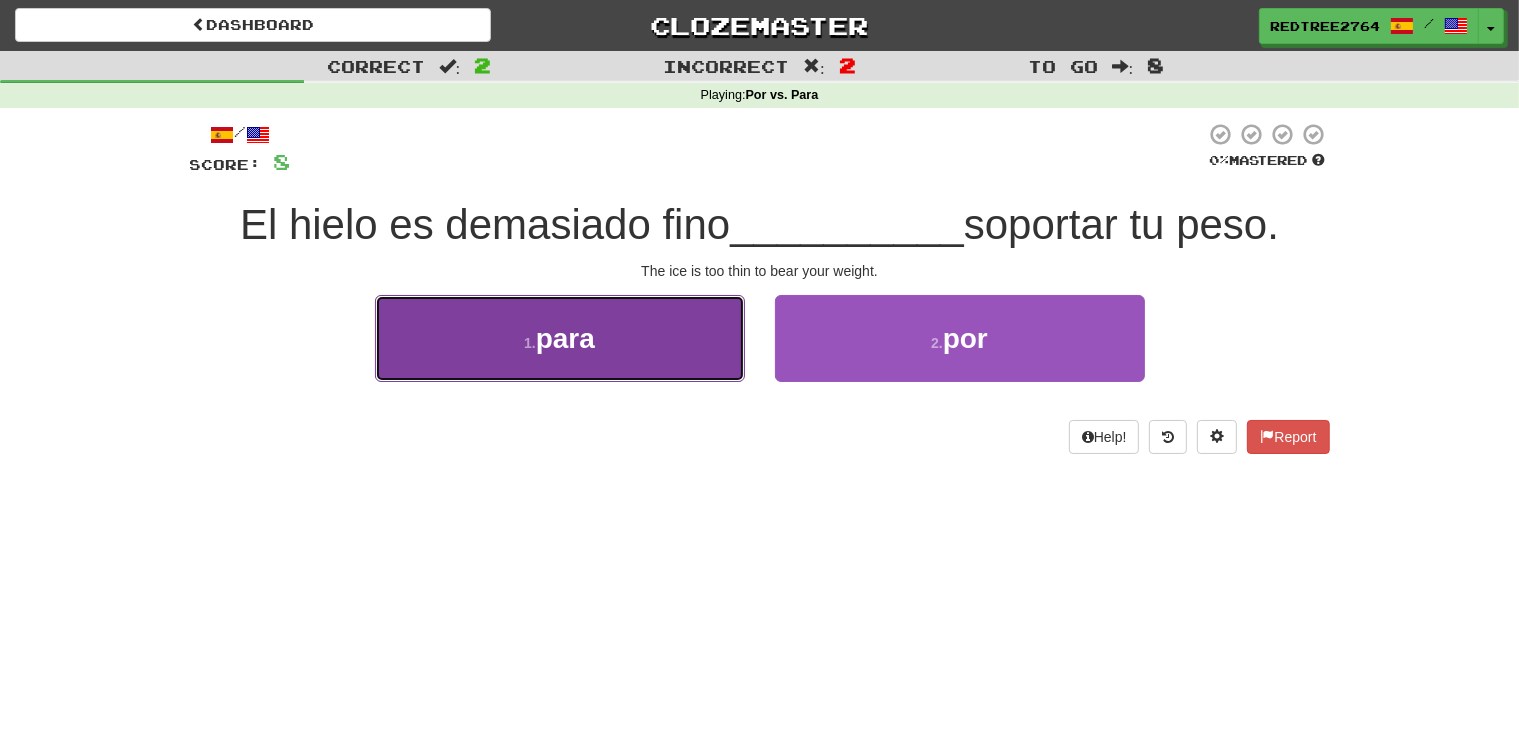 click on "1 .  para" at bounding box center [560, 338] 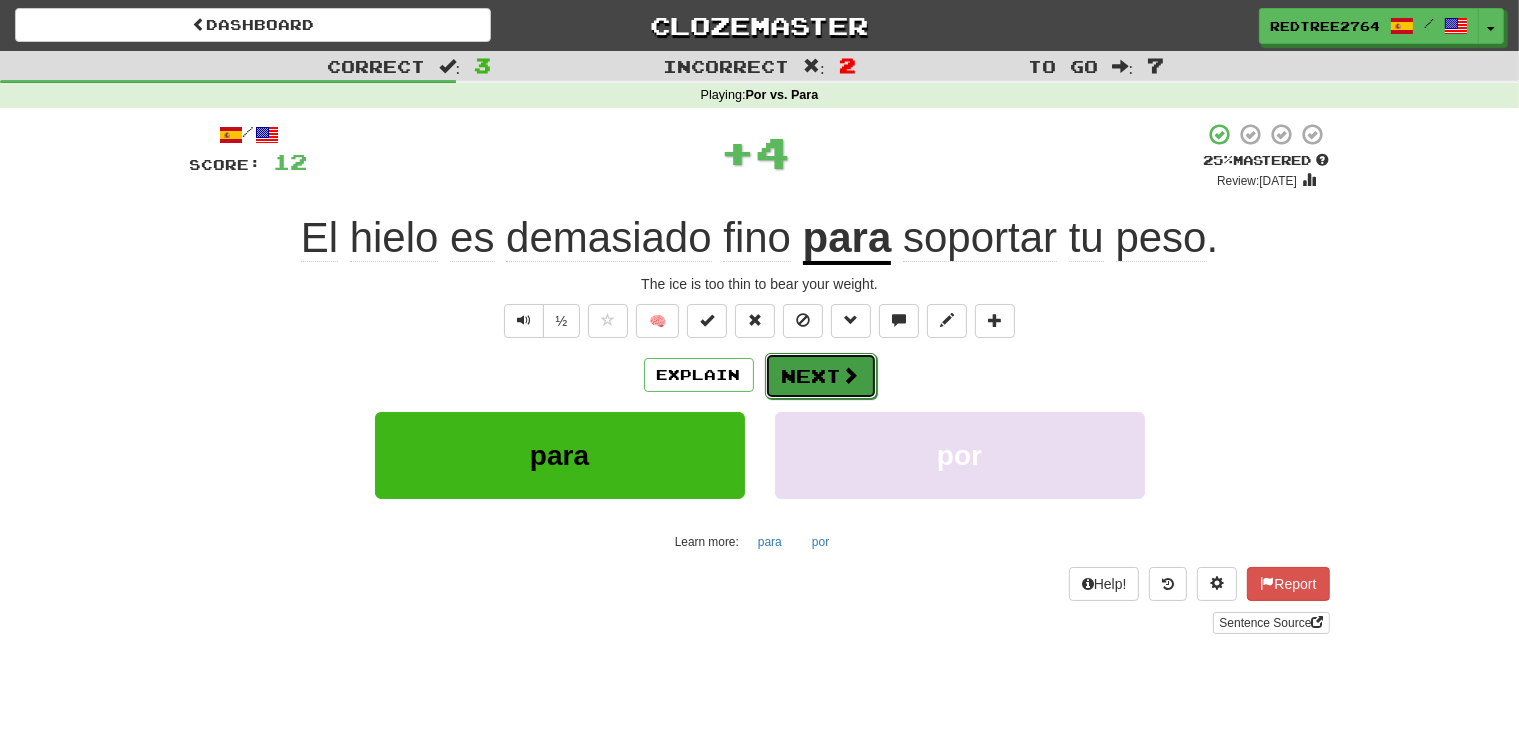 click at bounding box center (851, 375) 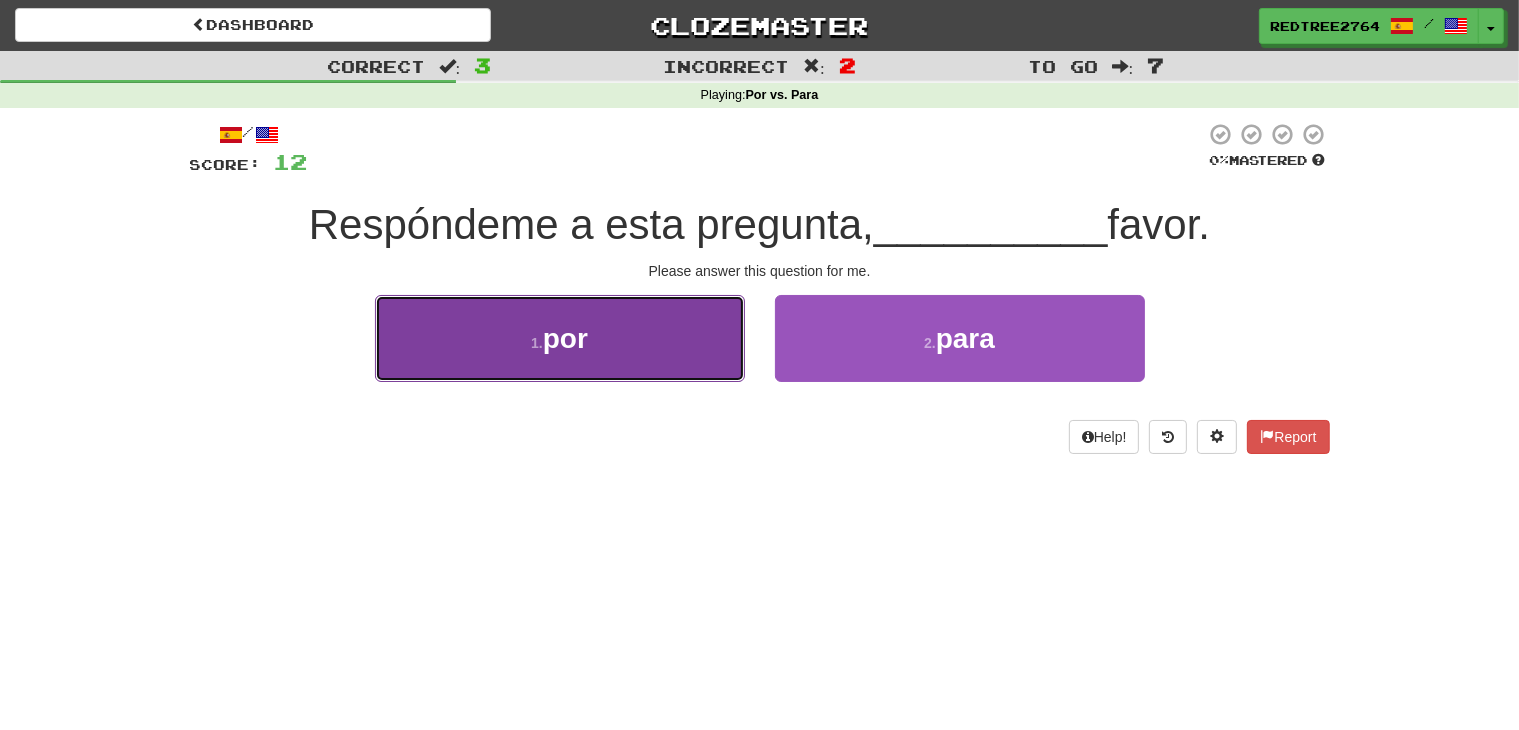 click on "1 .  por" at bounding box center [560, 338] 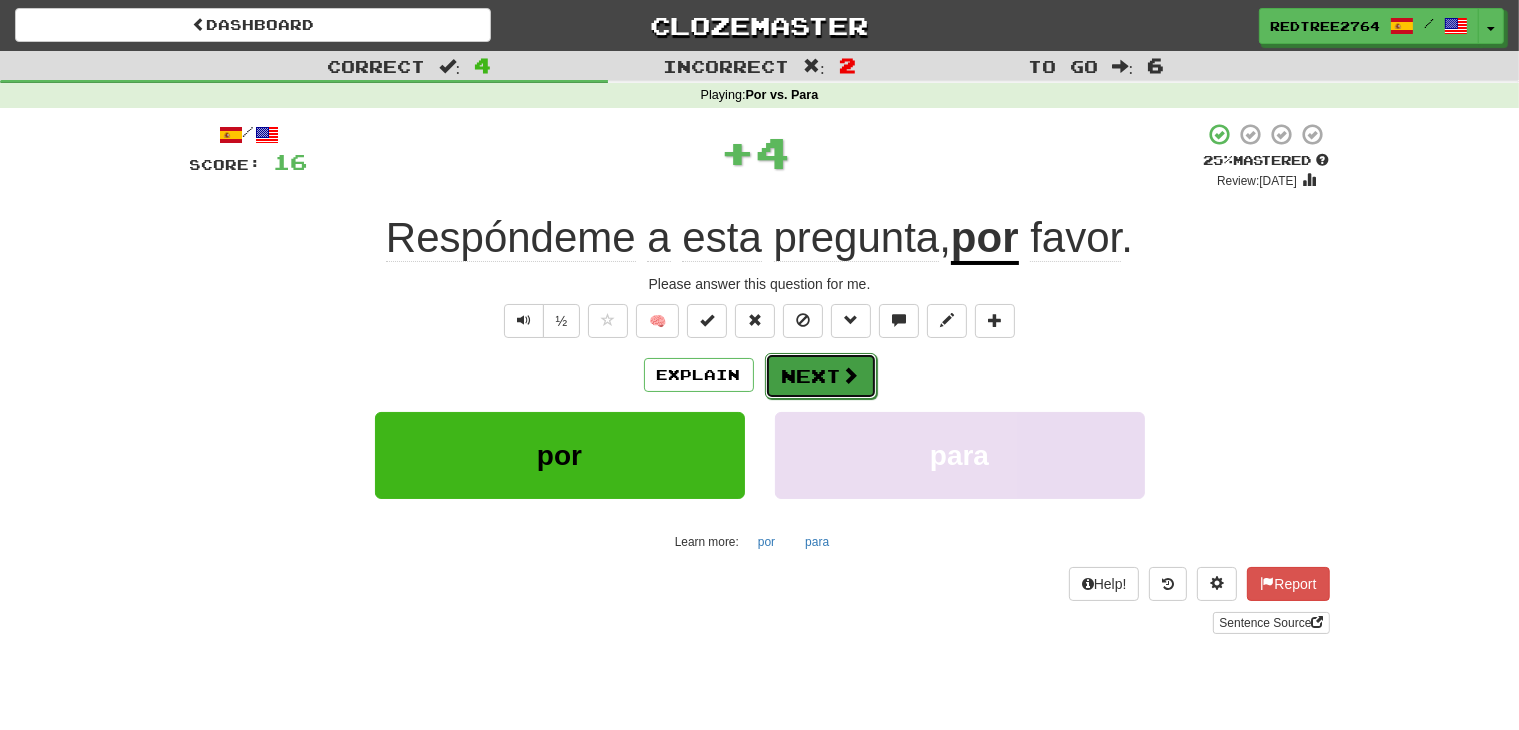 click on "Next" at bounding box center (821, 376) 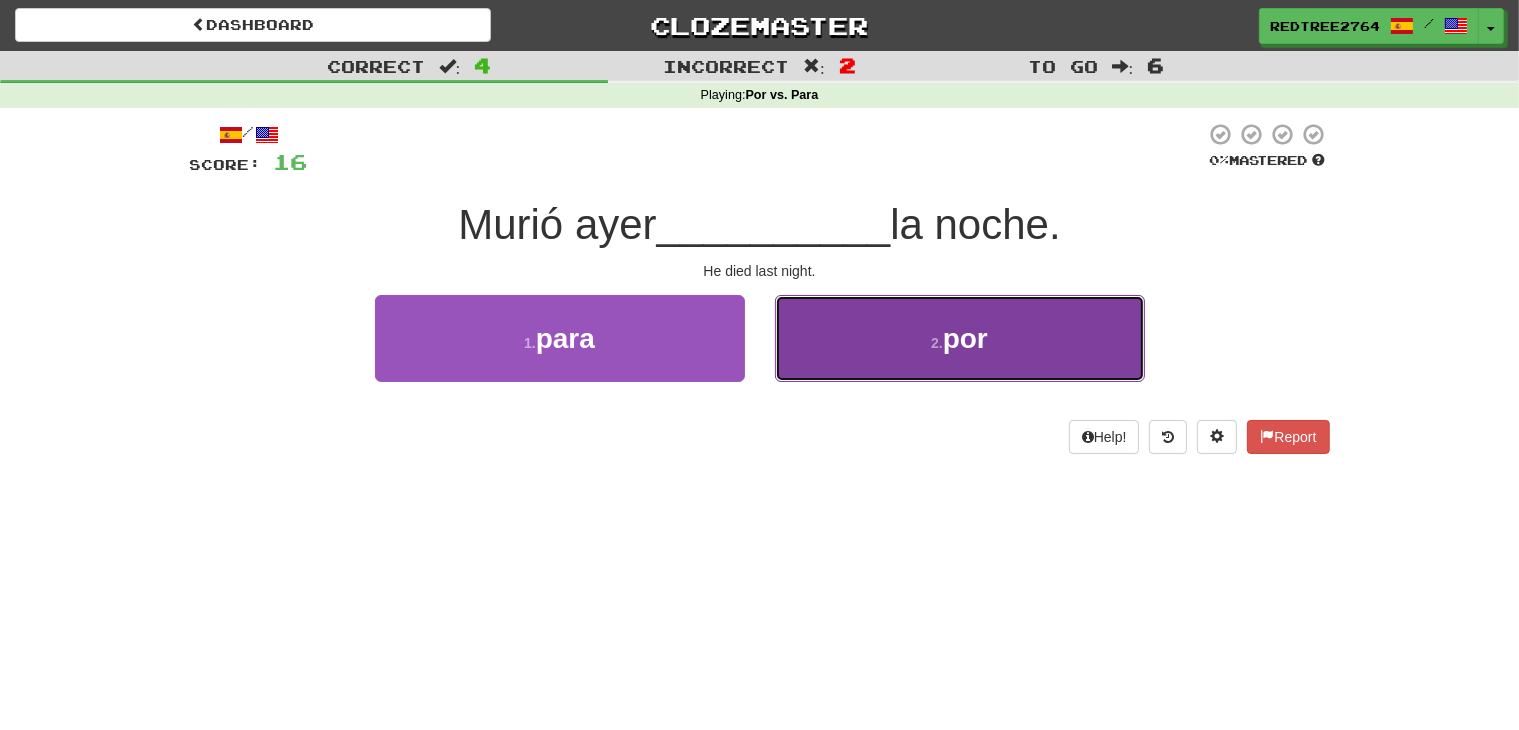 click on "2 .  por" at bounding box center [960, 338] 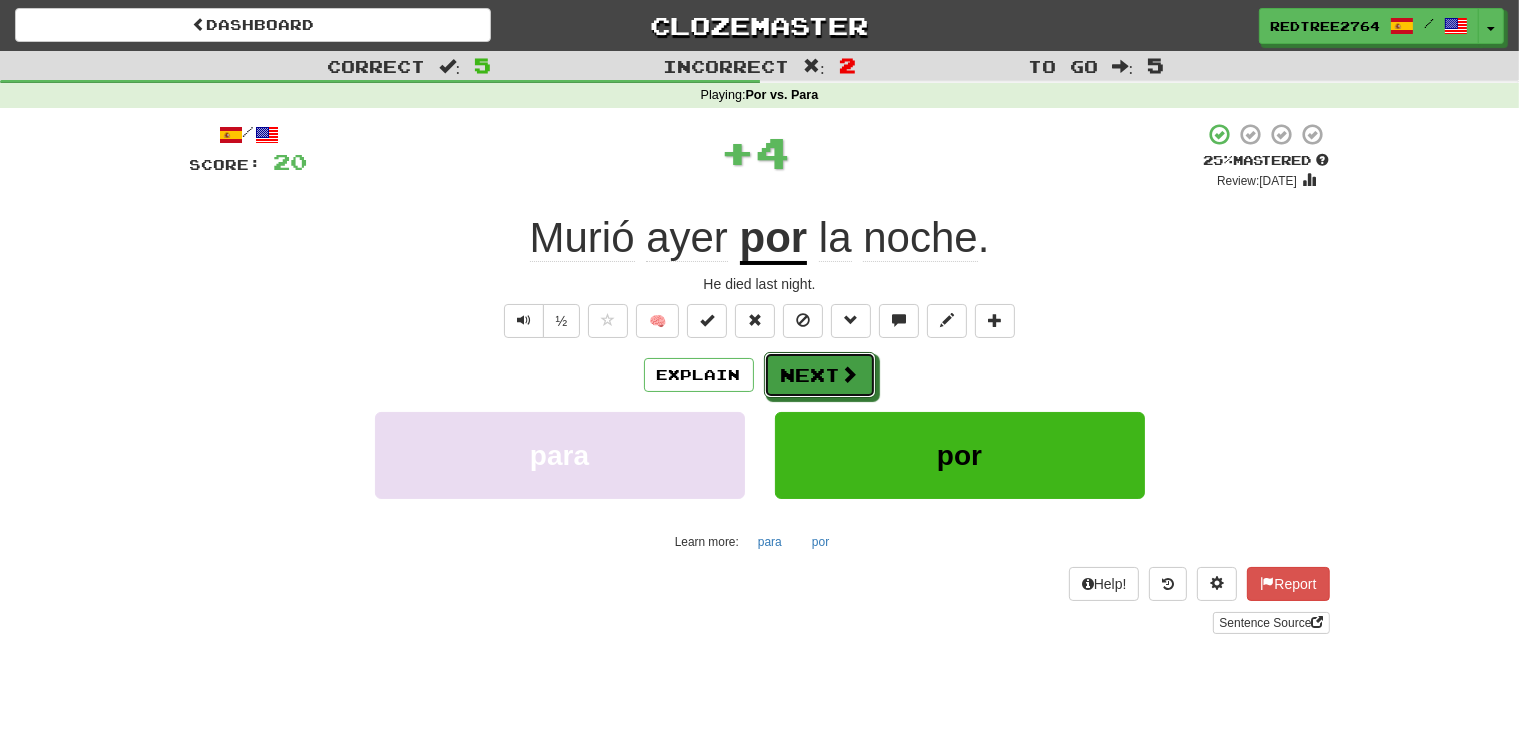 click on "Next" at bounding box center (820, 375) 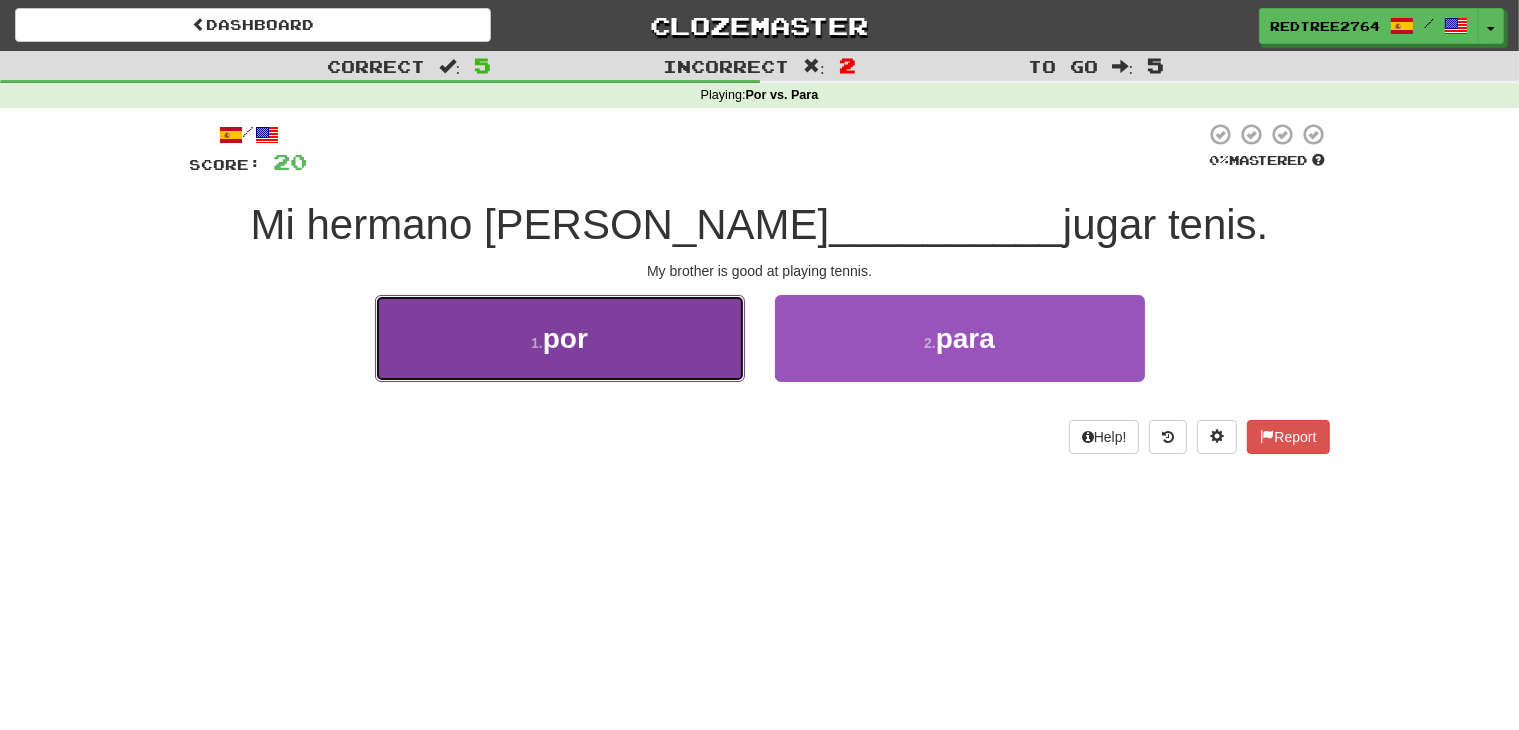 click on "1 .  por" at bounding box center (560, 338) 